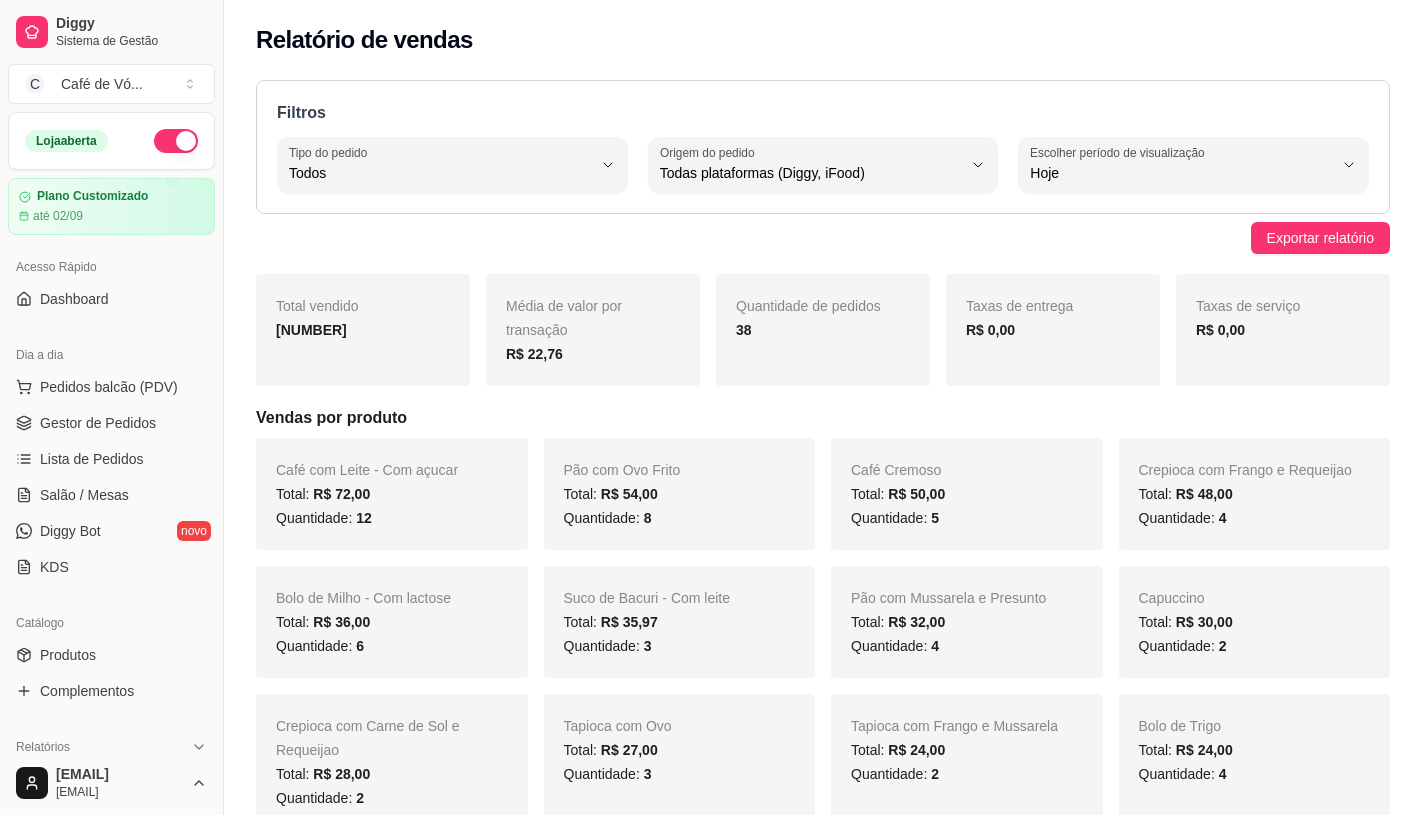 select on "ALL" 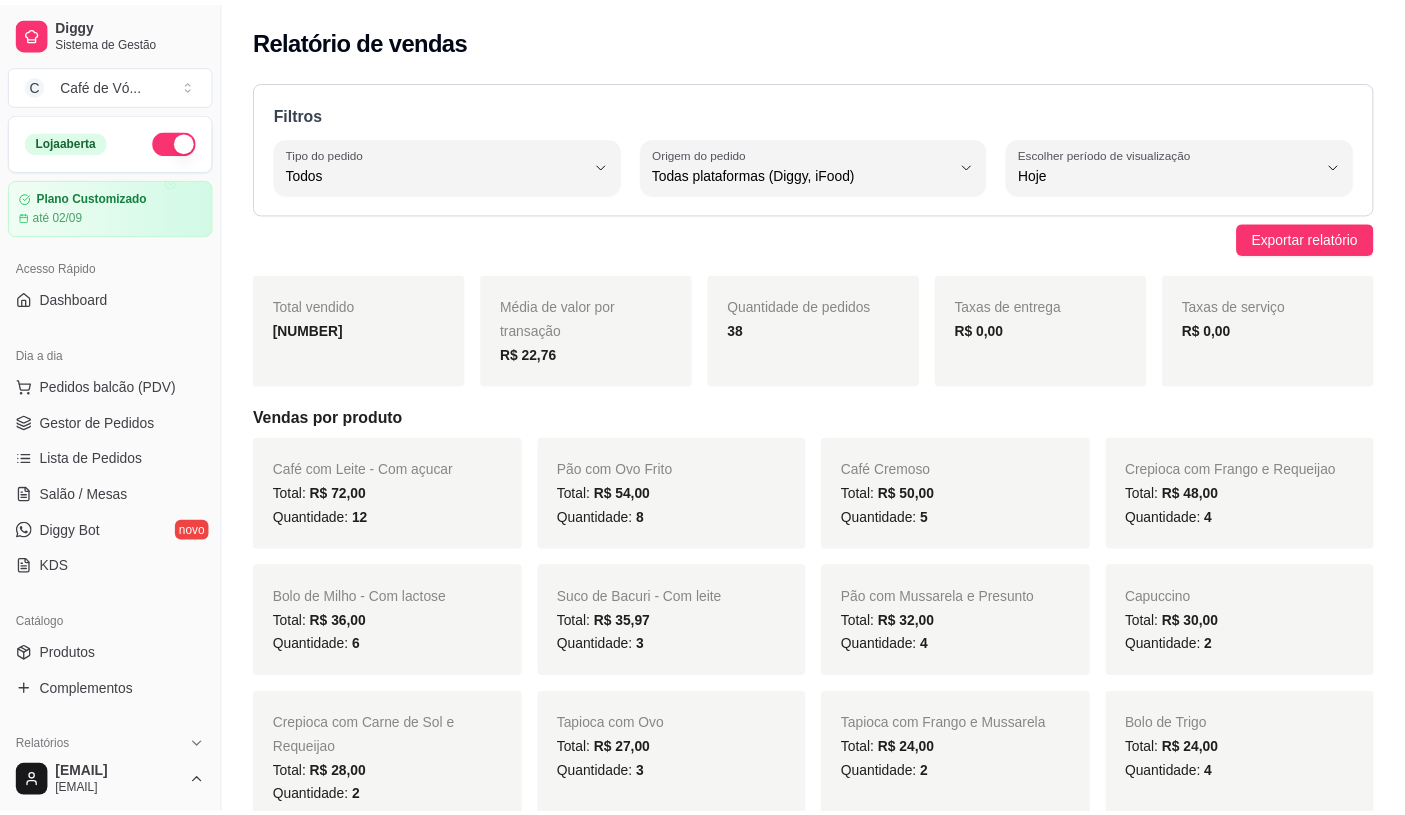 scroll, scrollTop: 0, scrollLeft: 0, axis: both 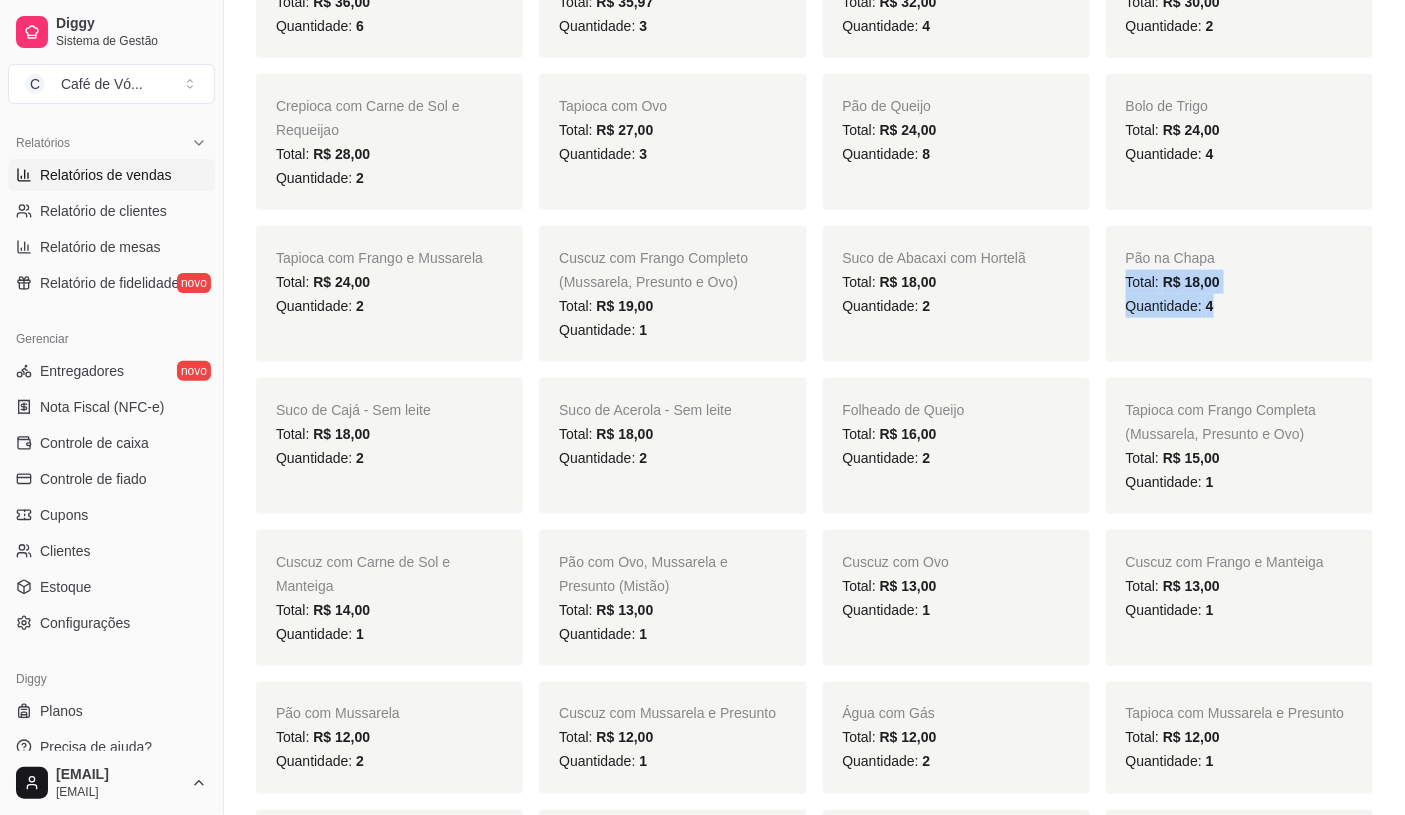 drag, startPoint x: 1317, startPoint y: 245, endPoint x: 1288, endPoint y: 356, distance: 114.72576 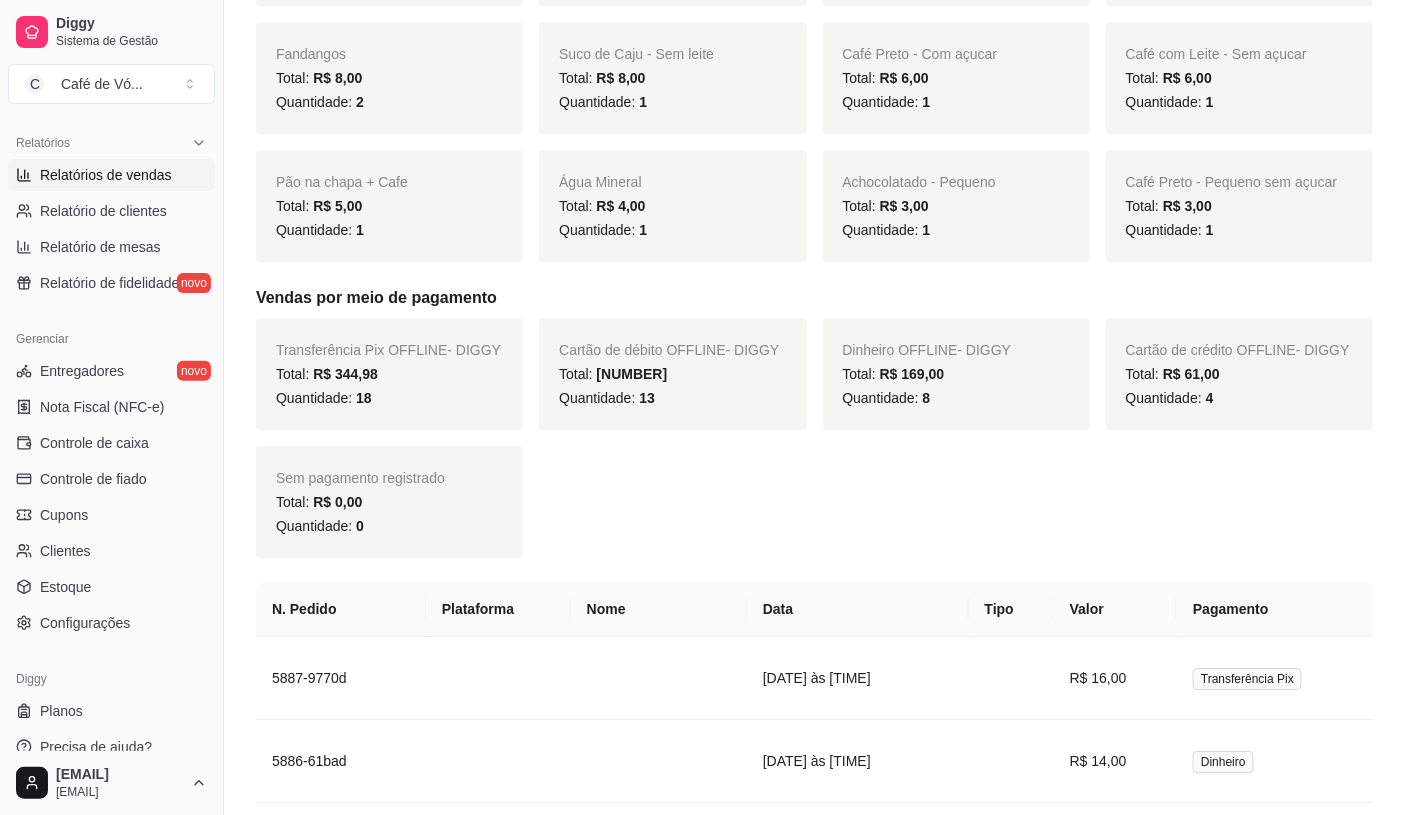 scroll, scrollTop: 1911, scrollLeft: 0, axis: vertical 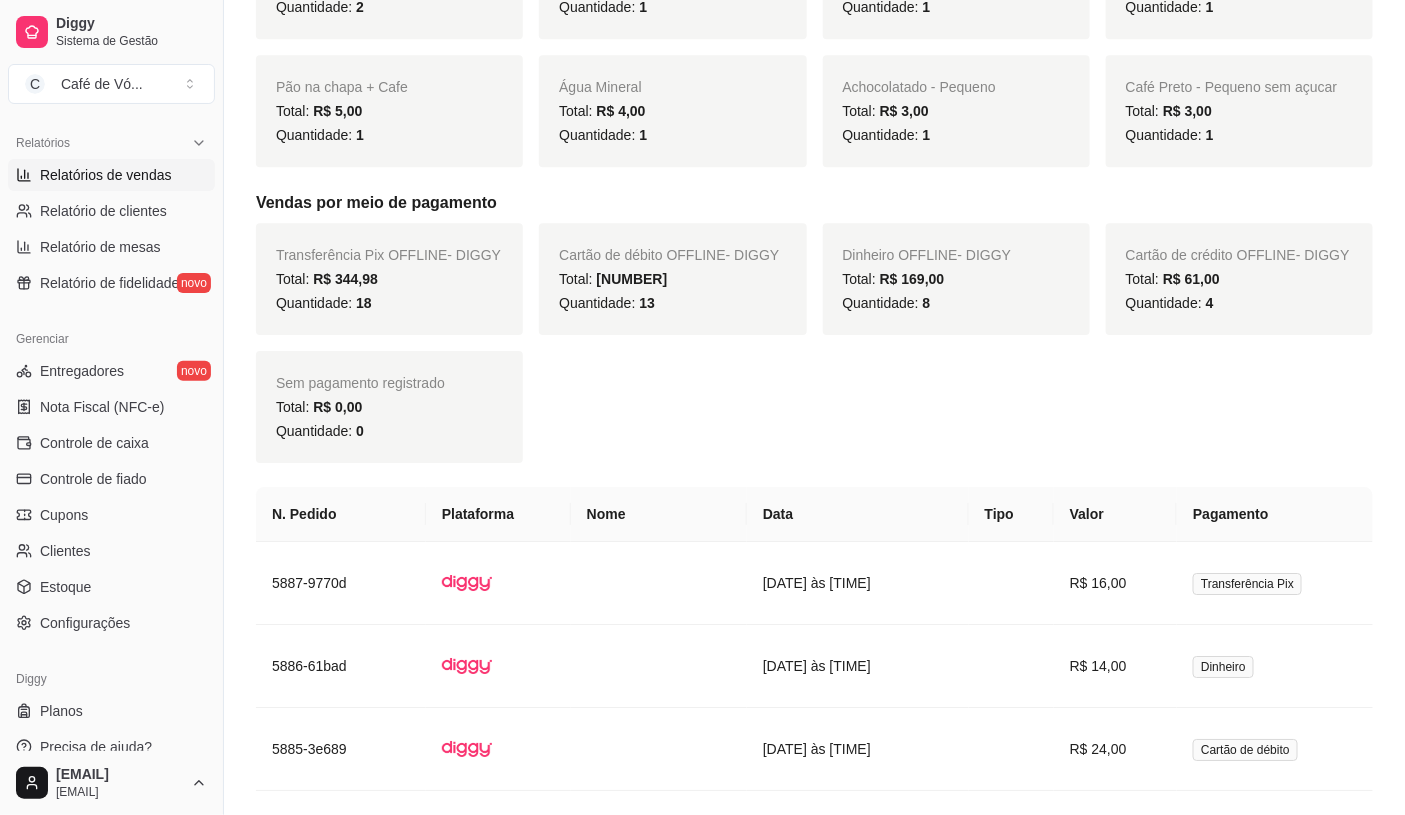 click on "Cartão de crédito OFFLINE - DIGGY Total: R$ 61,00 Quantidade: 4" at bounding box center (1239, 279) 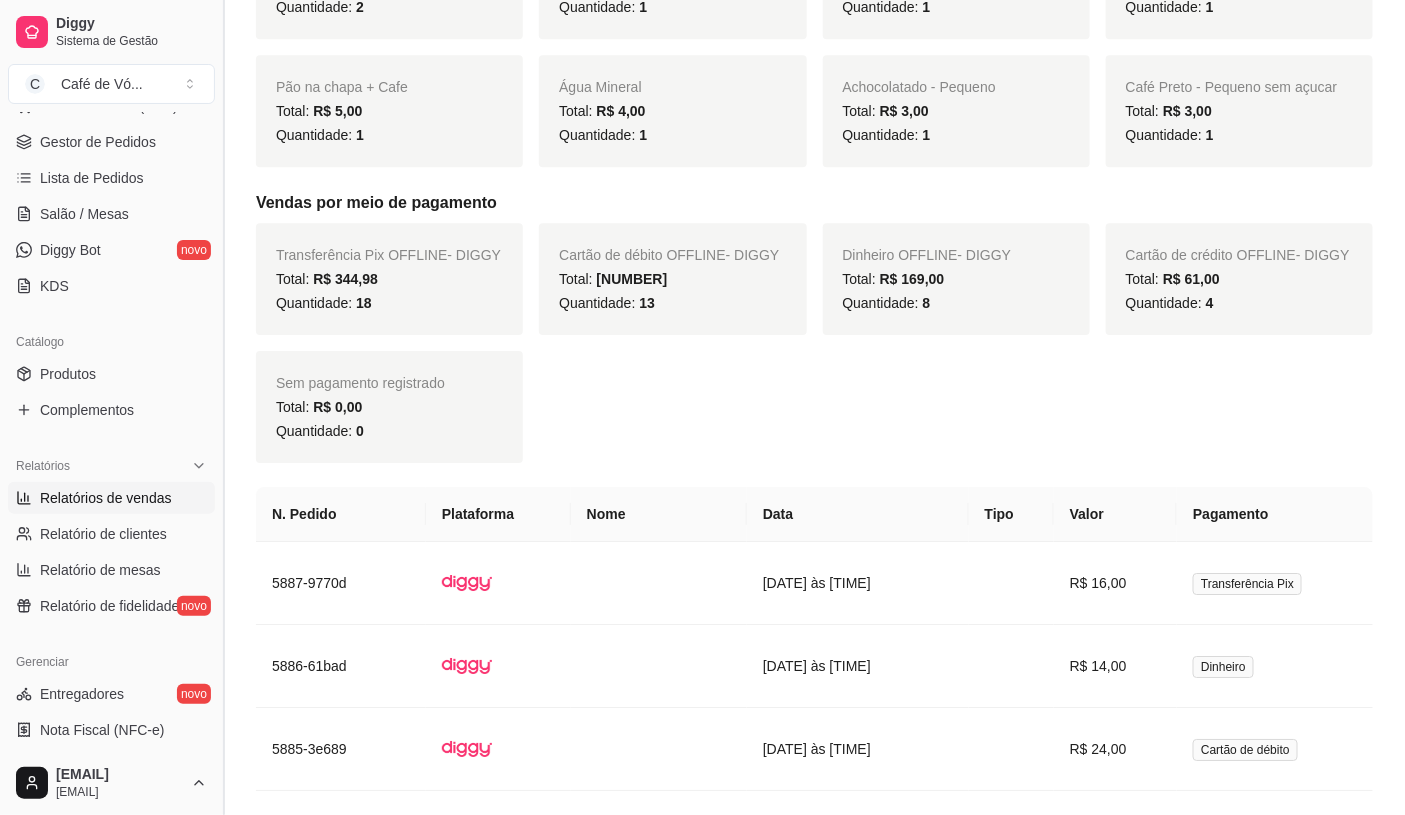 scroll, scrollTop: 114, scrollLeft: 0, axis: vertical 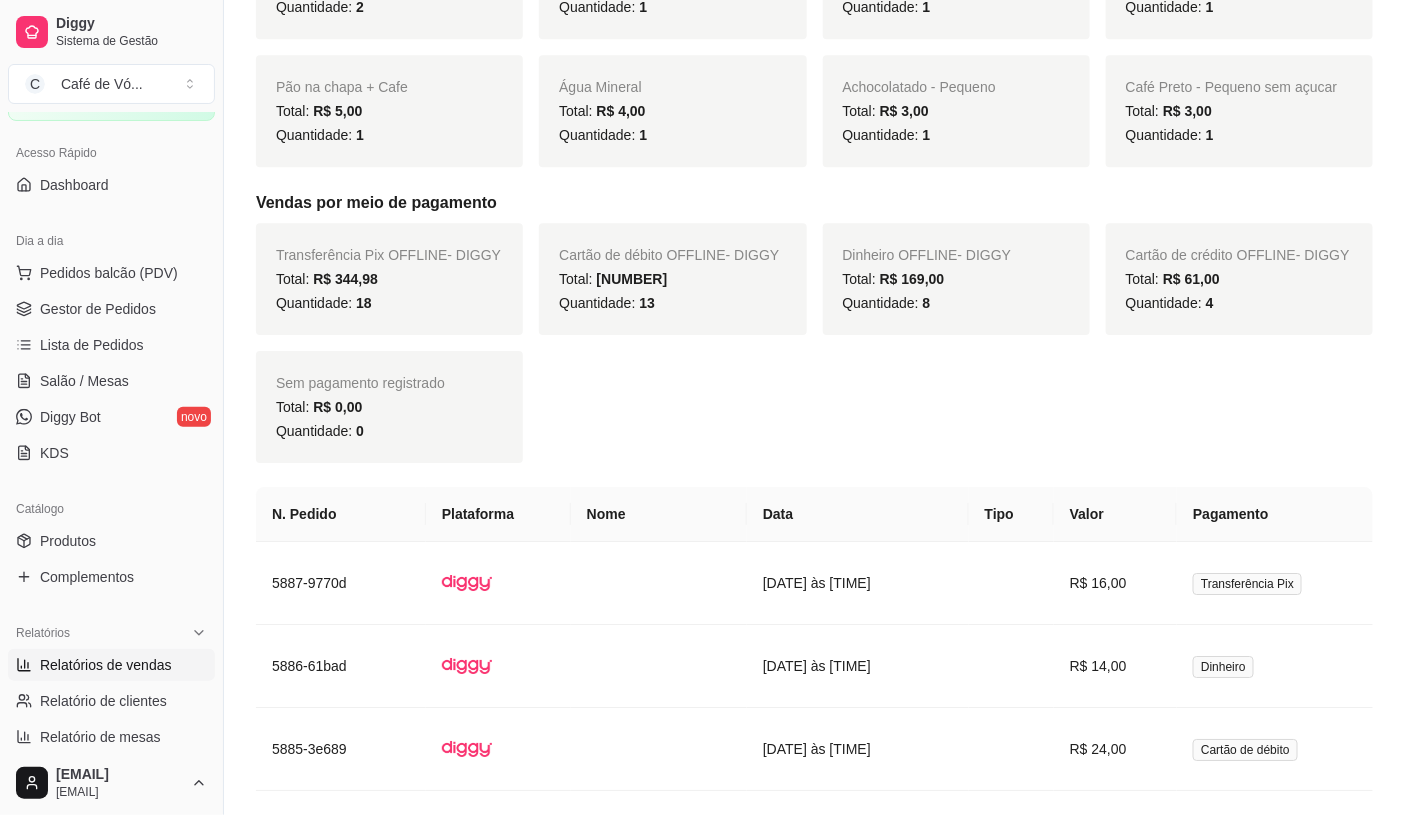 click on "Pedidos balcão (PDV) Gestor de Pedidos Lista de Pedidos Salão / Mesas Diggy Bot novo KDS" at bounding box center (111, 363) 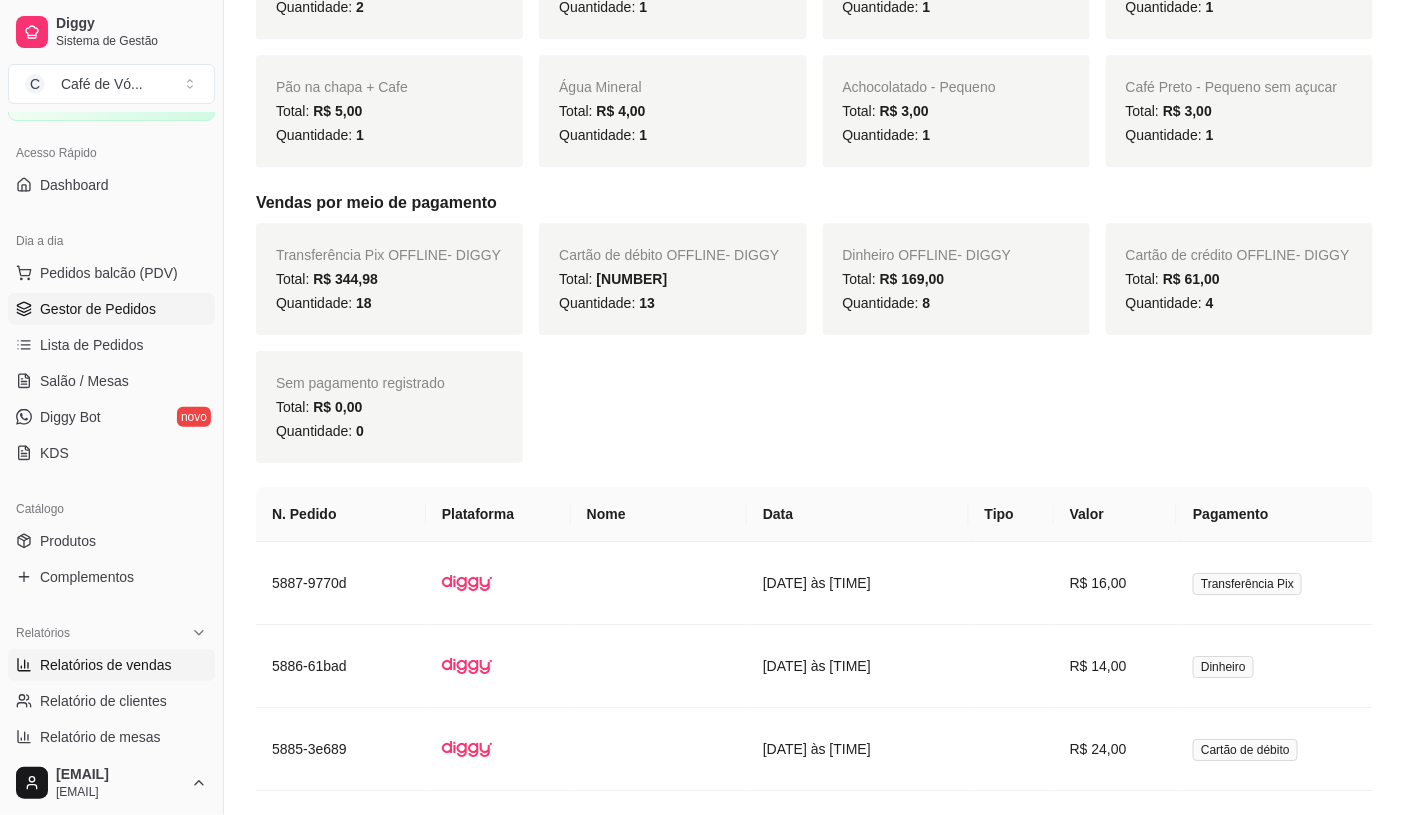 click on "Gestor de Pedidos" at bounding box center [98, 309] 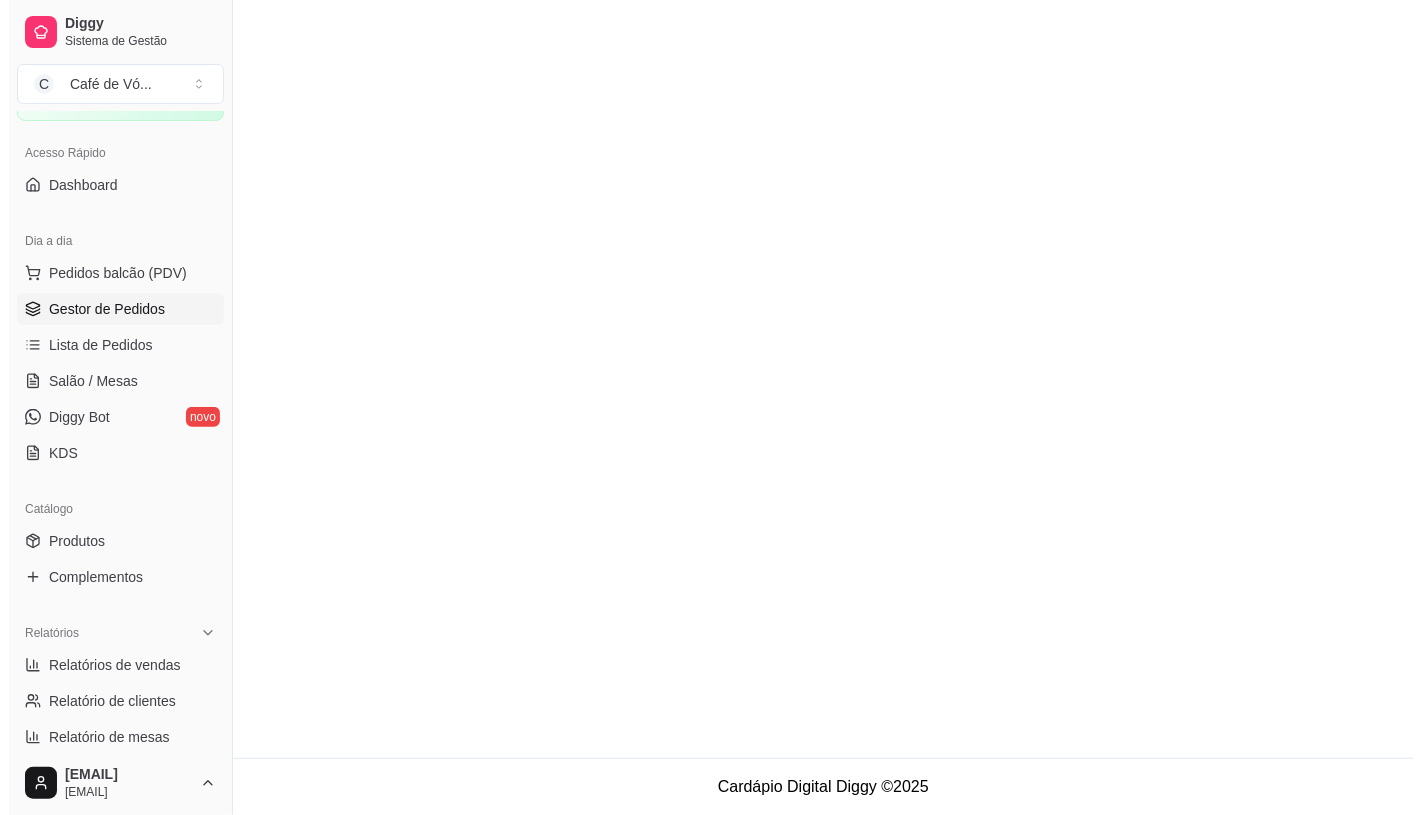 scroll, scrollTop: 0, scrollLeft: 0, axis: both 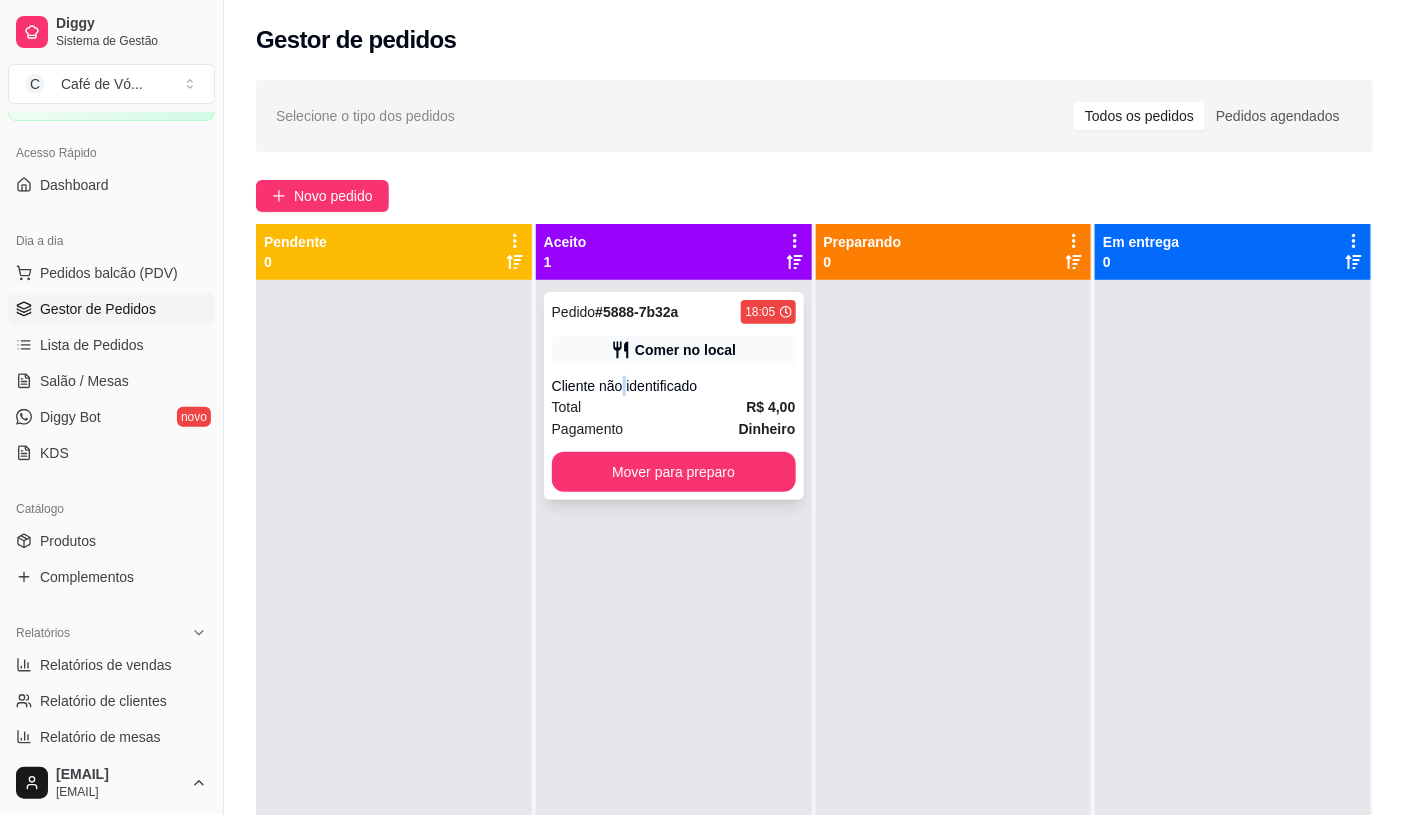 click on "Cliente não identificado" at bounding box center [674, 386] 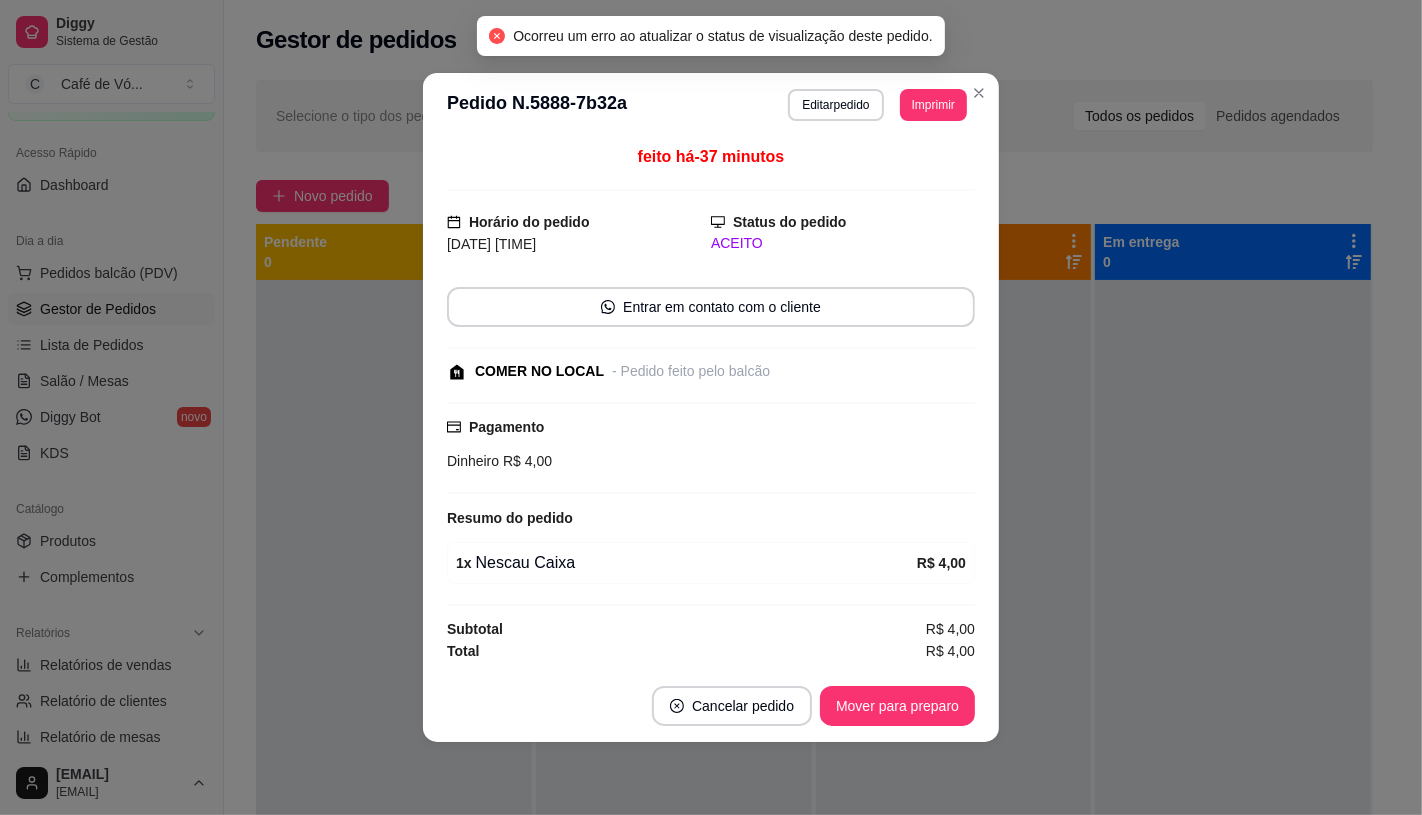 click on "Cancelar pedido Mover para preparo" at bounding box center (711, 706) 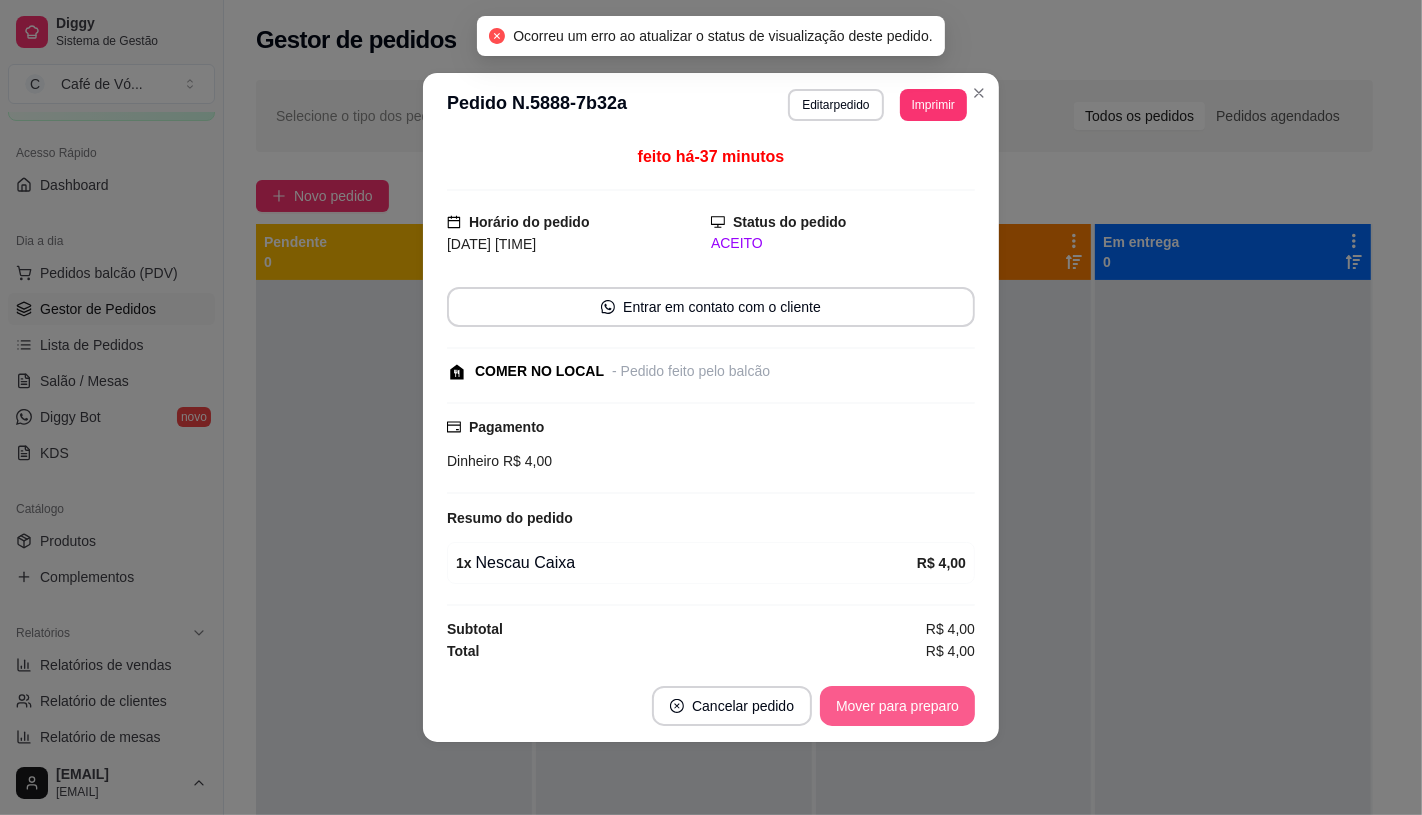 click on "Mover para preparo" at bounding box center (897, 706) 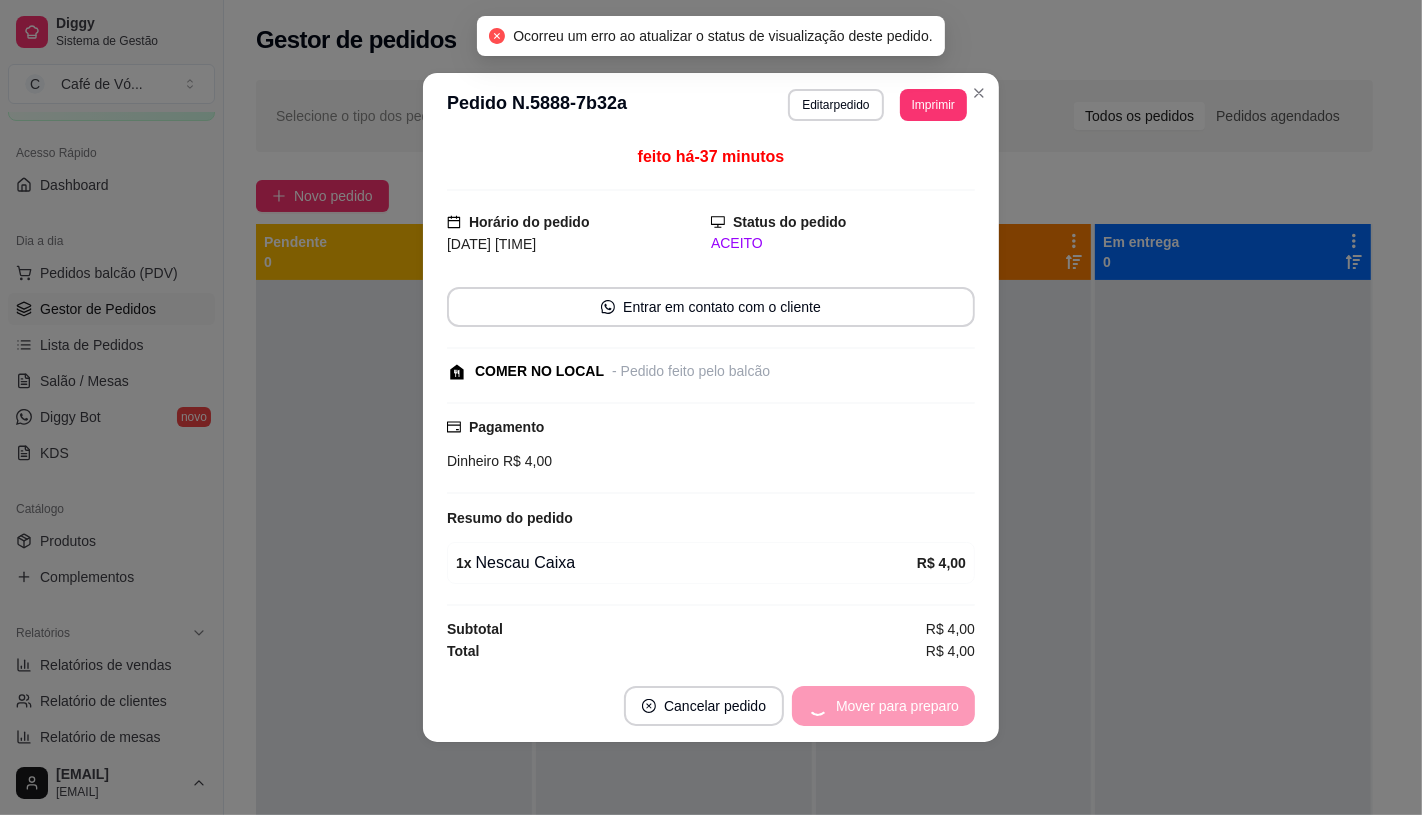 click on "Mover para preparo" at bounding box center (883, 706) 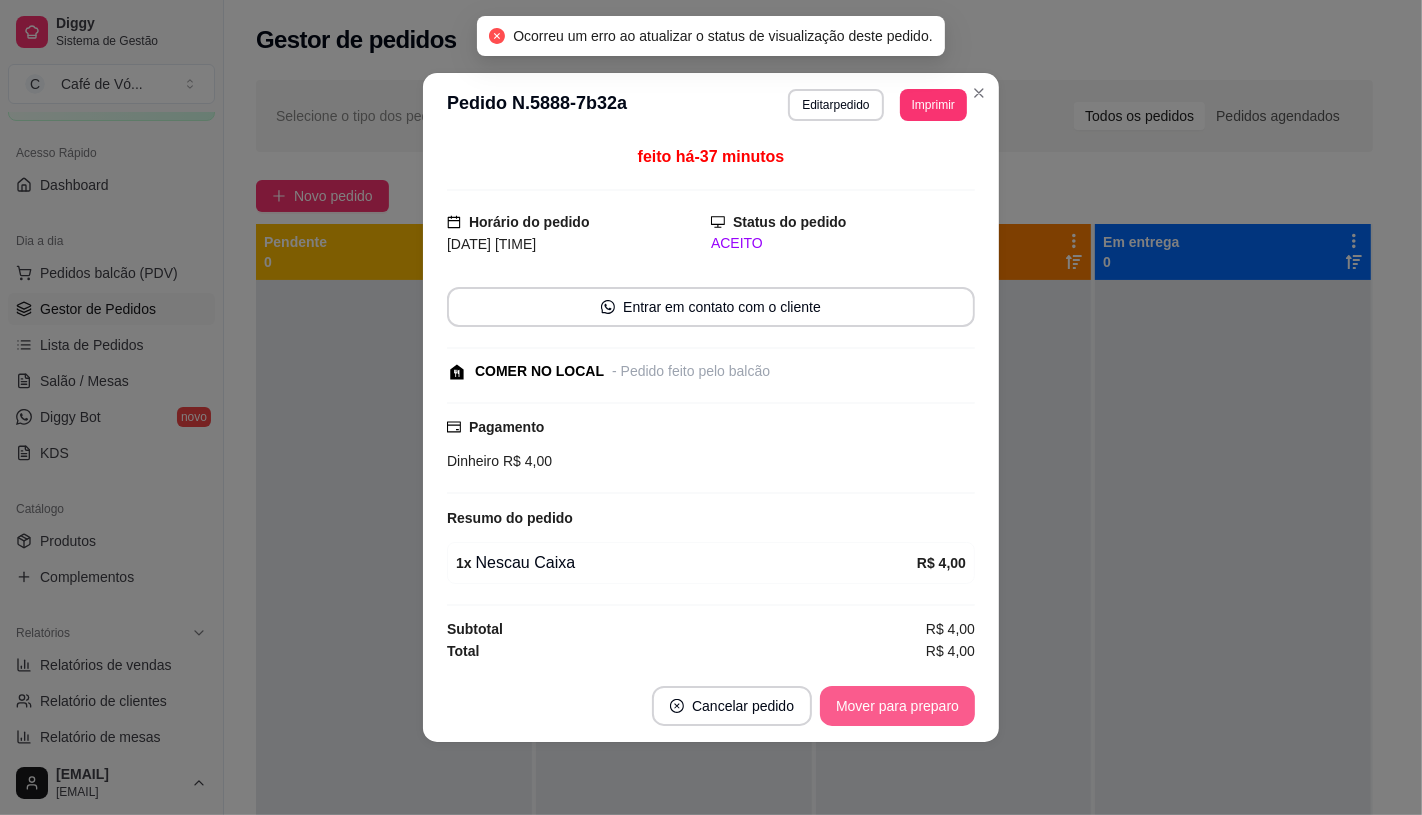 click on "Mover para preparo" at bounding box center (897, 706) 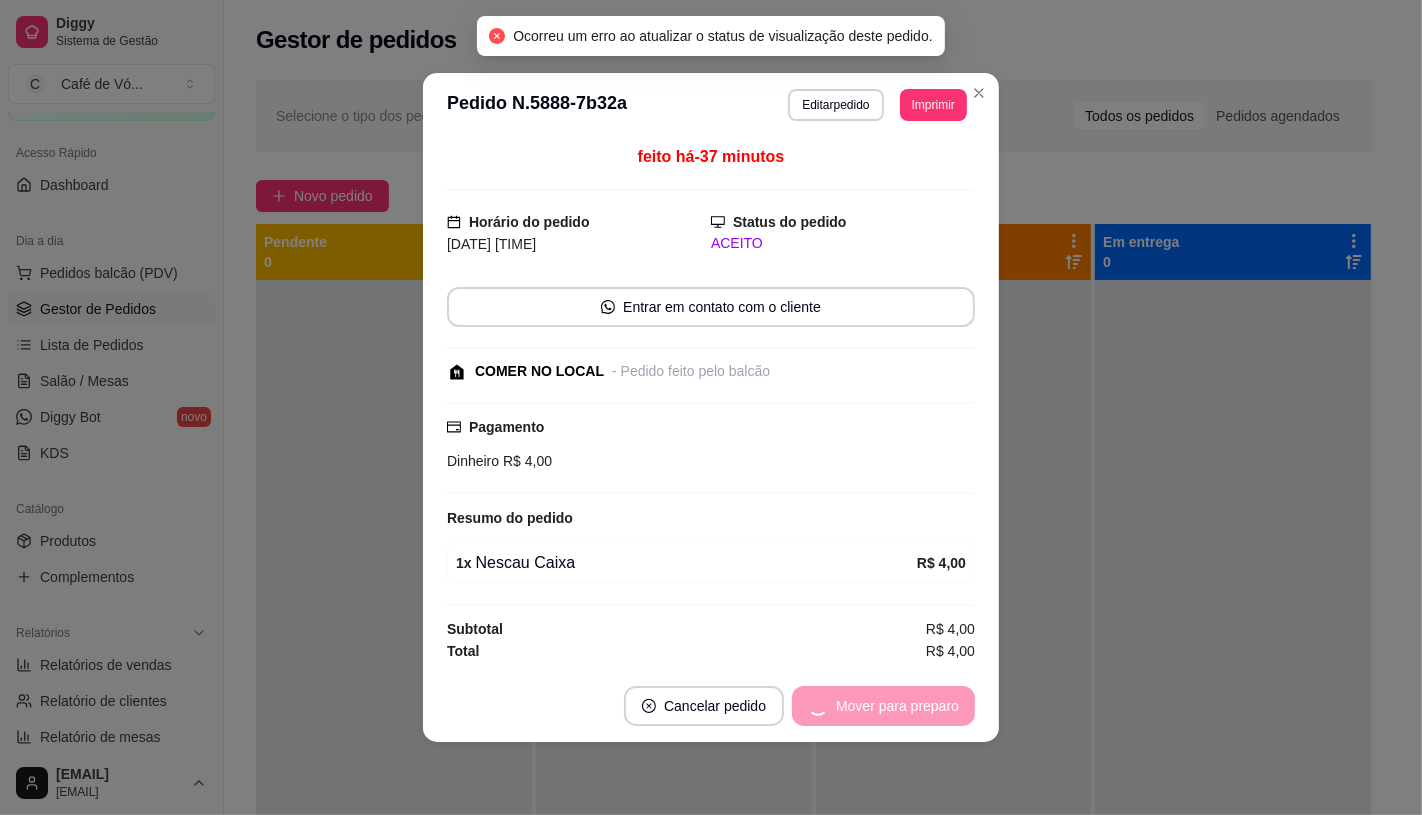 click on "Mover para preparo" at bounding box center (883, 706) 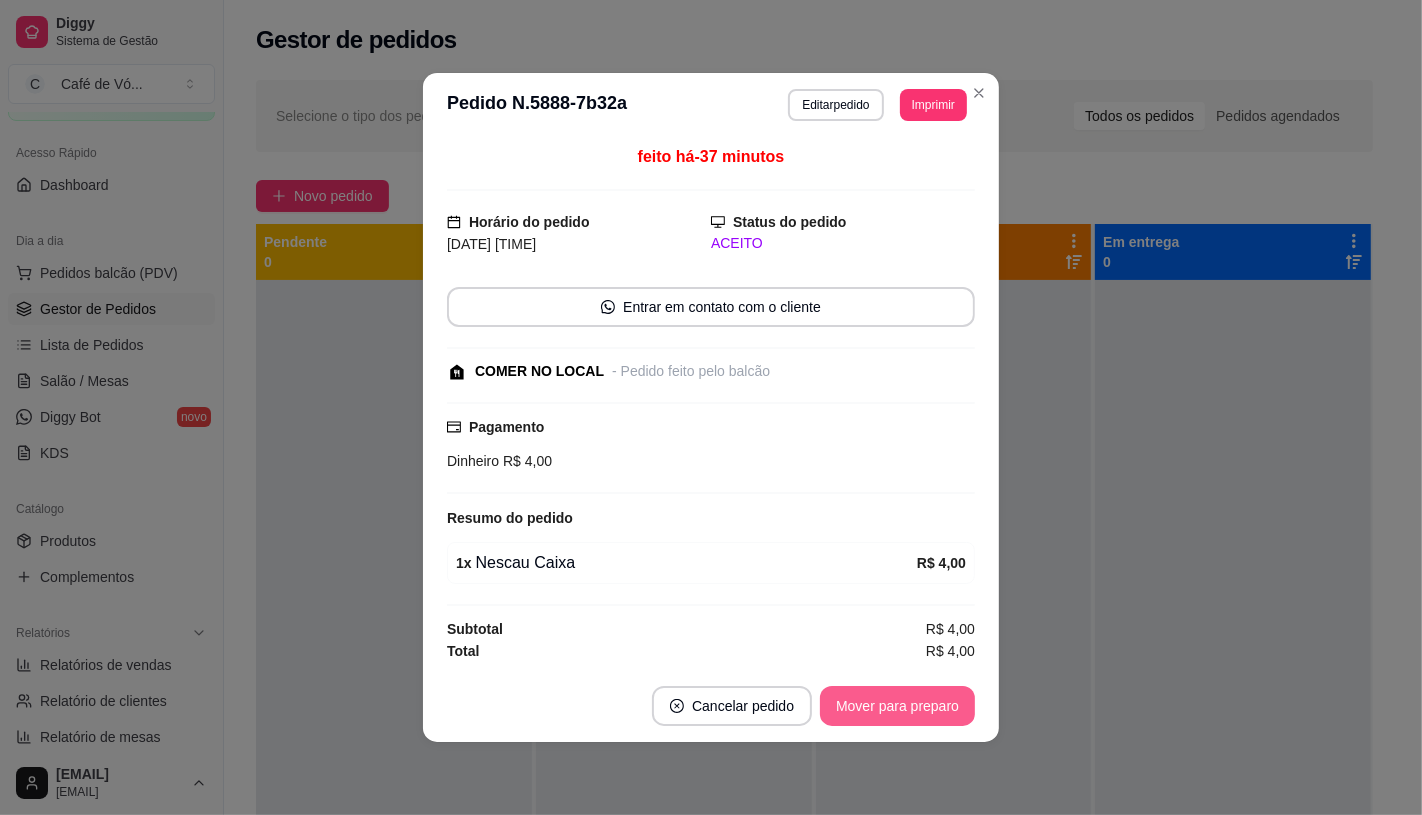 click on "Mover para preparo" at bounding box center [897, 706] 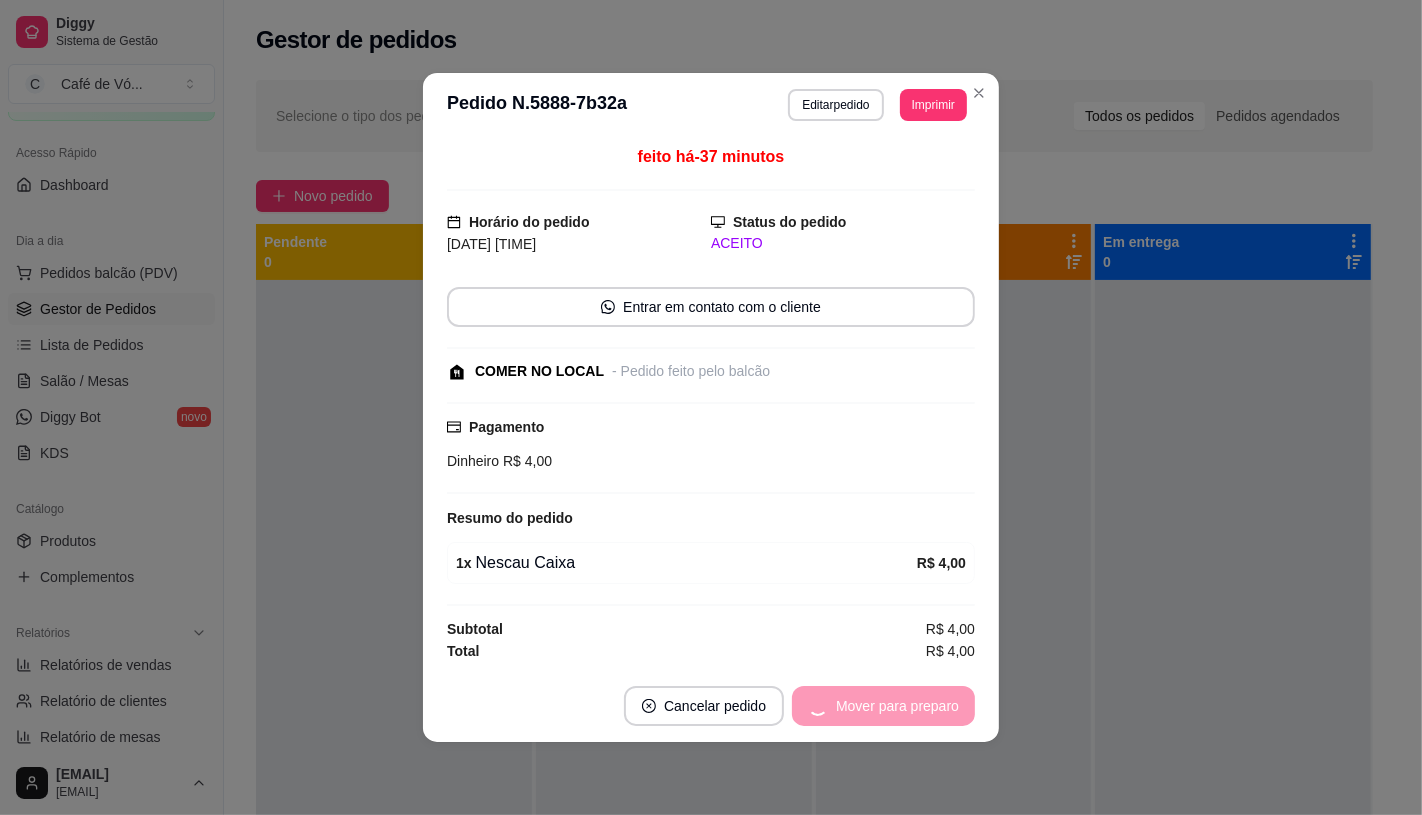 click on "Mover para preparo" at bounding box center [883, 706] 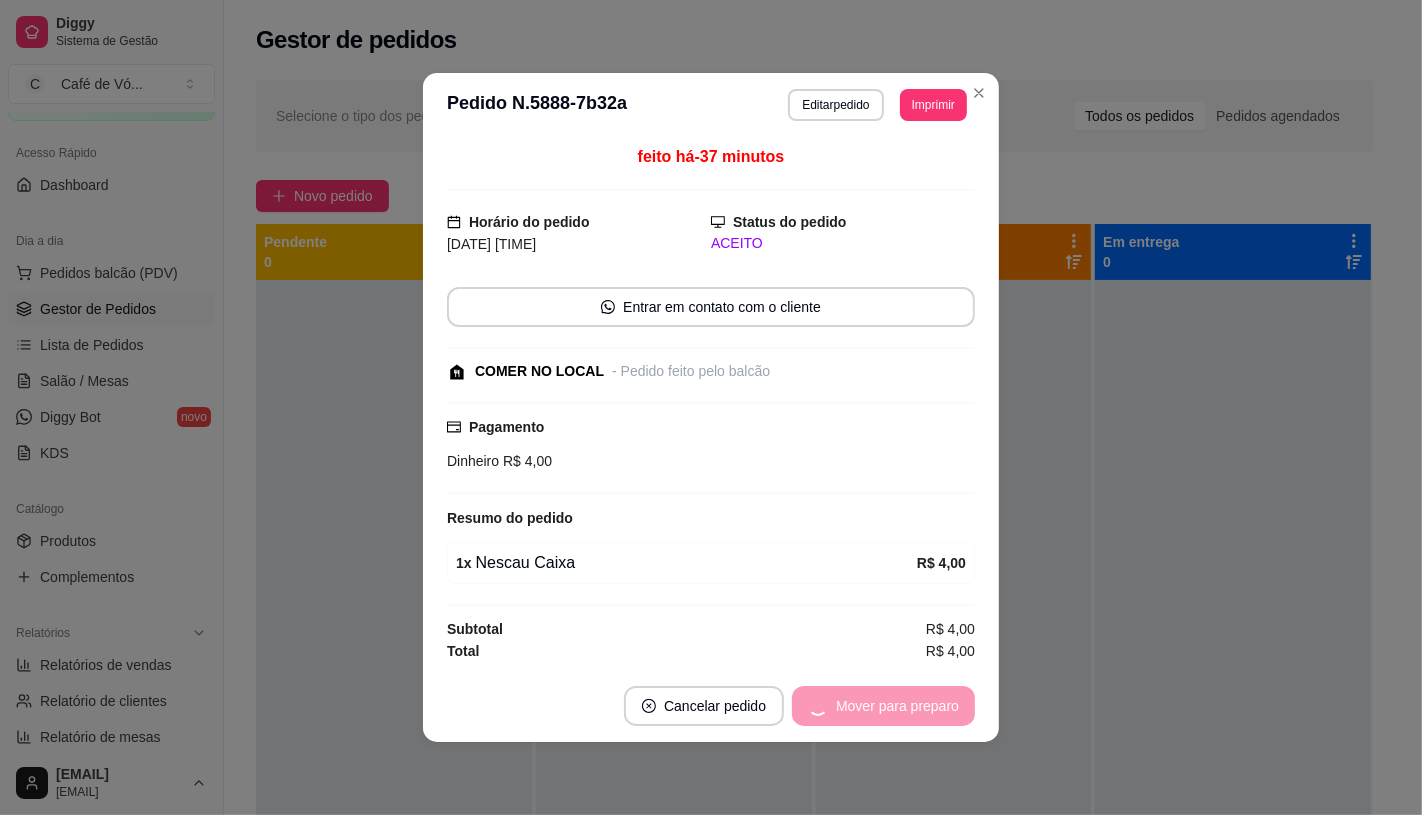 click on "Mover para preparo" at bounding box center (883, 706) 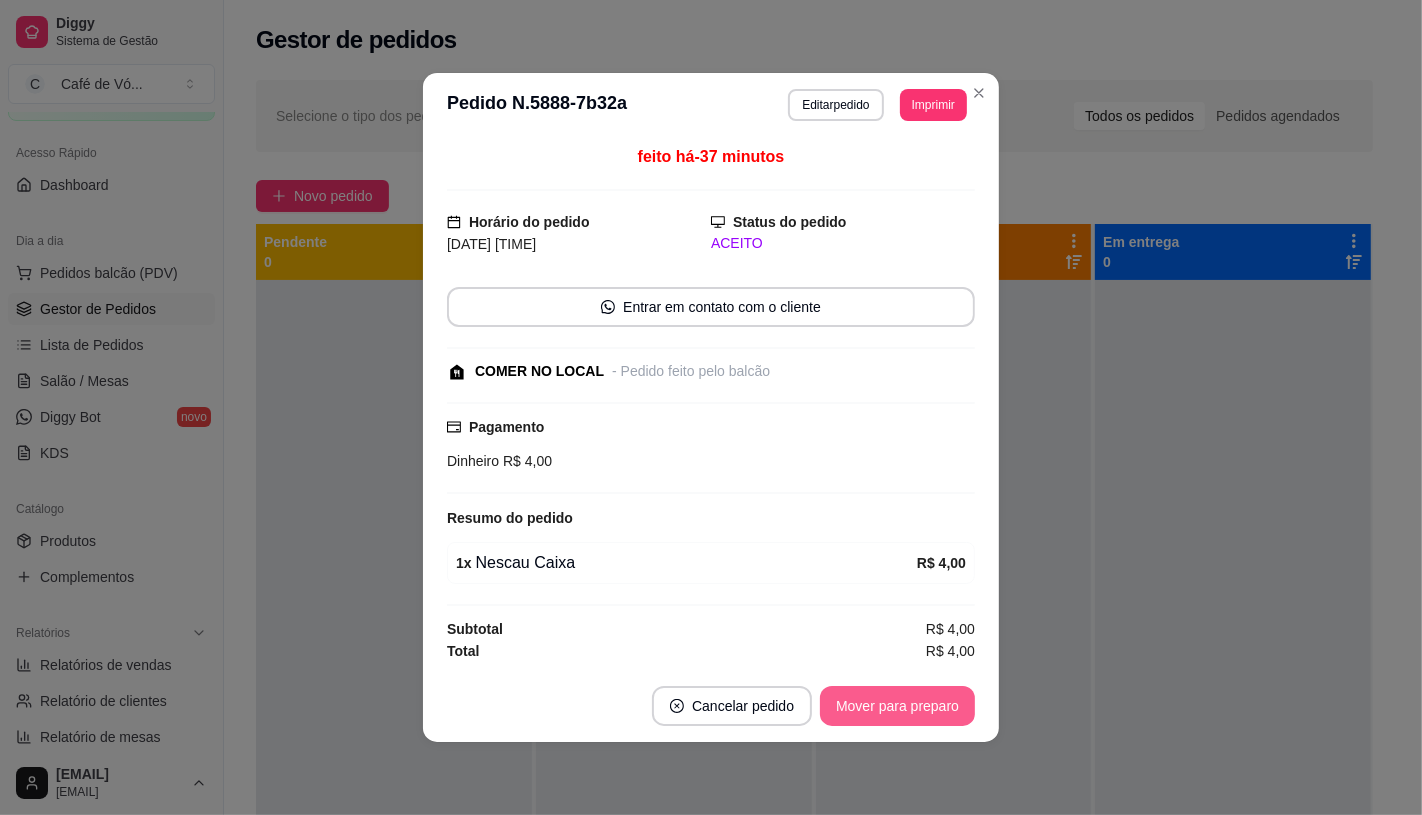 click on "Mover para preparo" at bounding box center (897, 706) 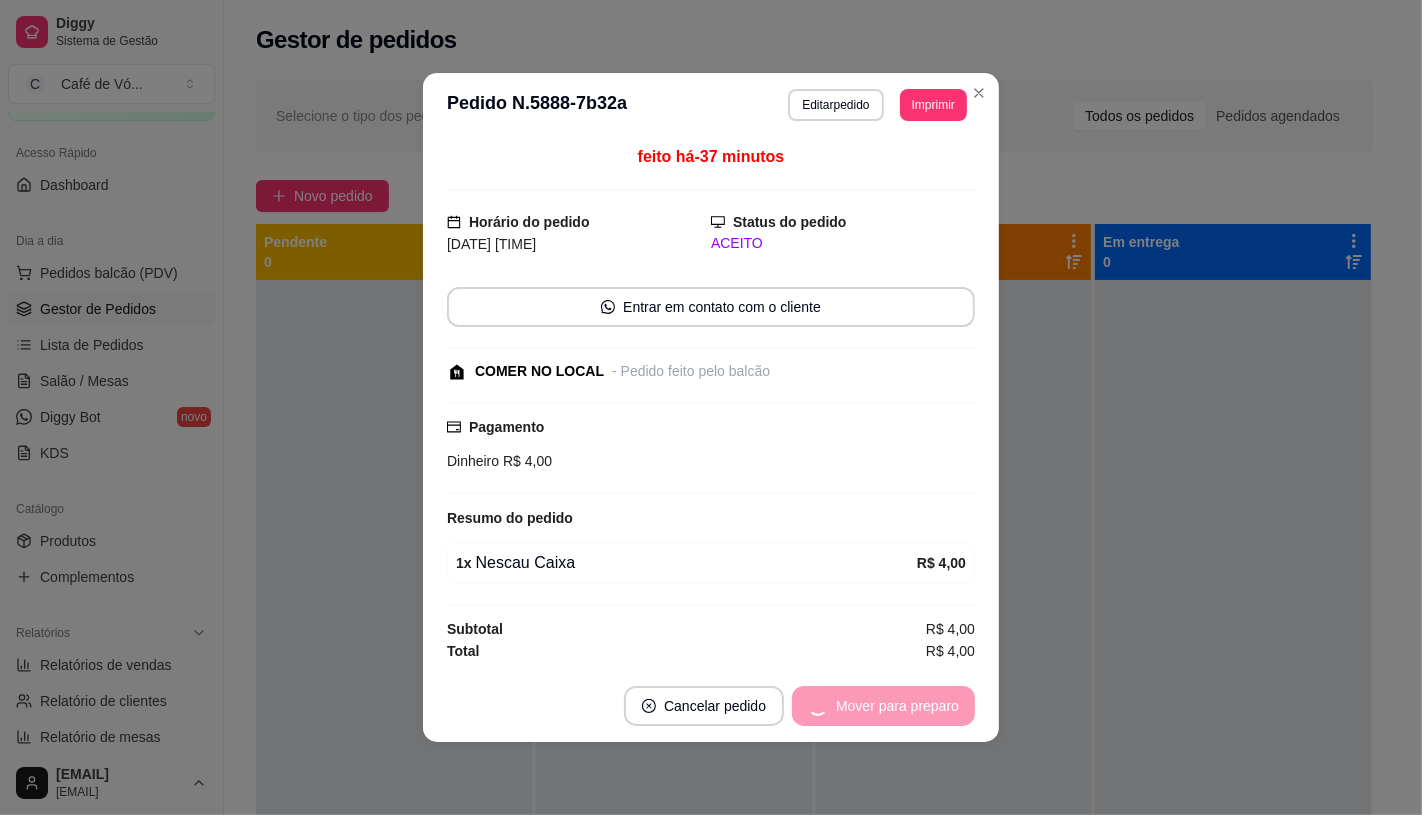click on "Mover para preparo" at bounding box center [883, 706] 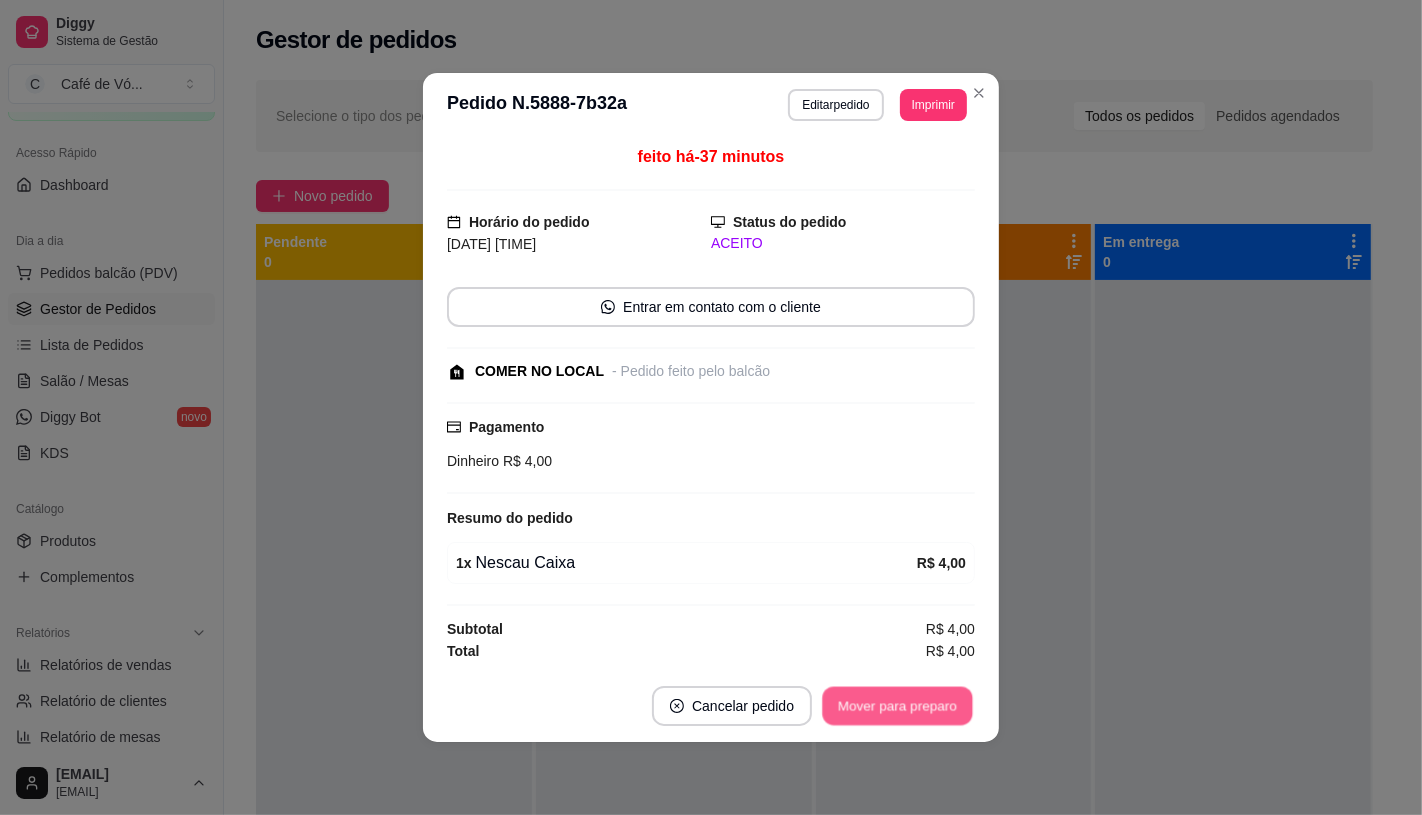 click on "Mover para preparo" at bounding box center (897, 706) 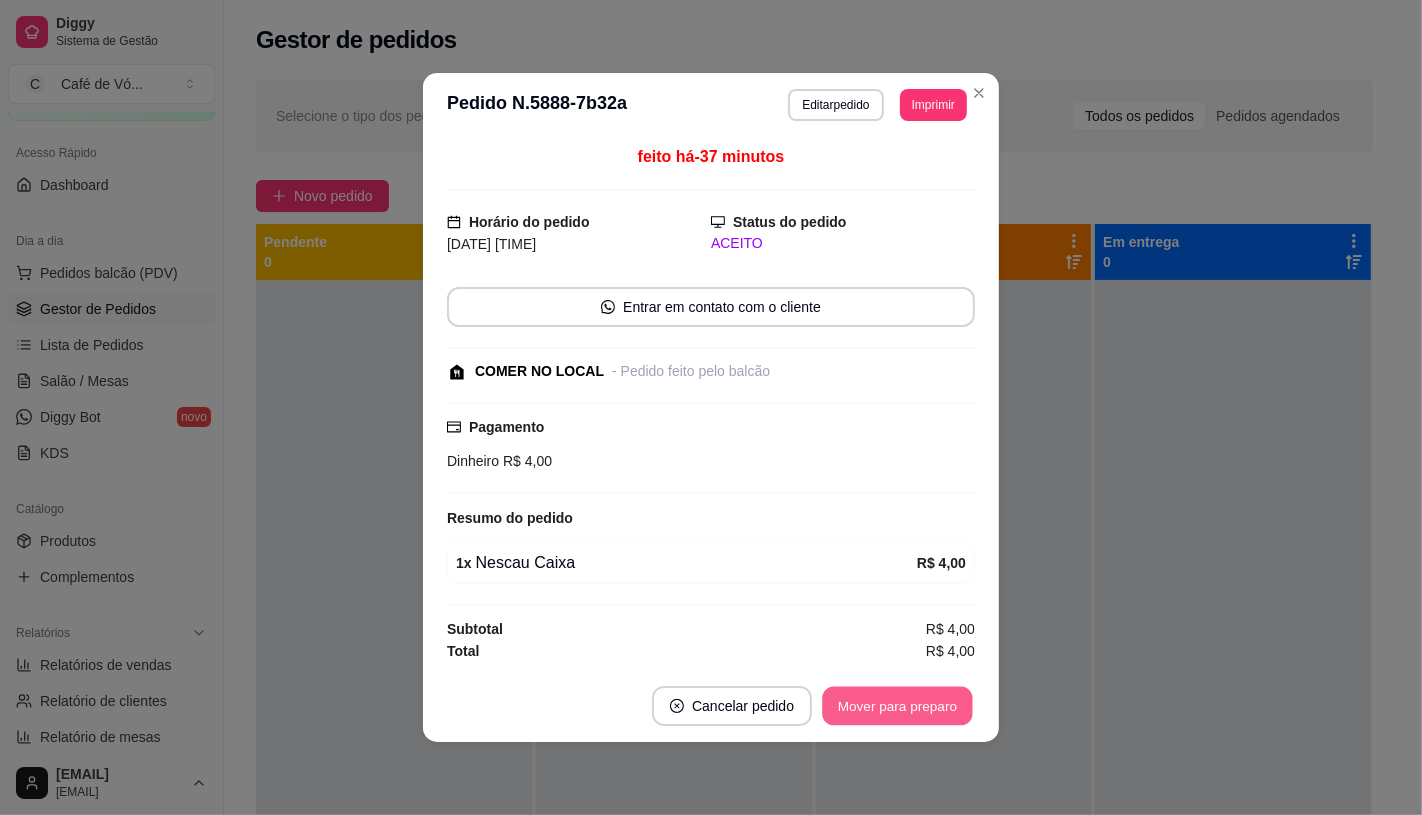 click on "Mover para preparo" at bounding box center (897, 706) 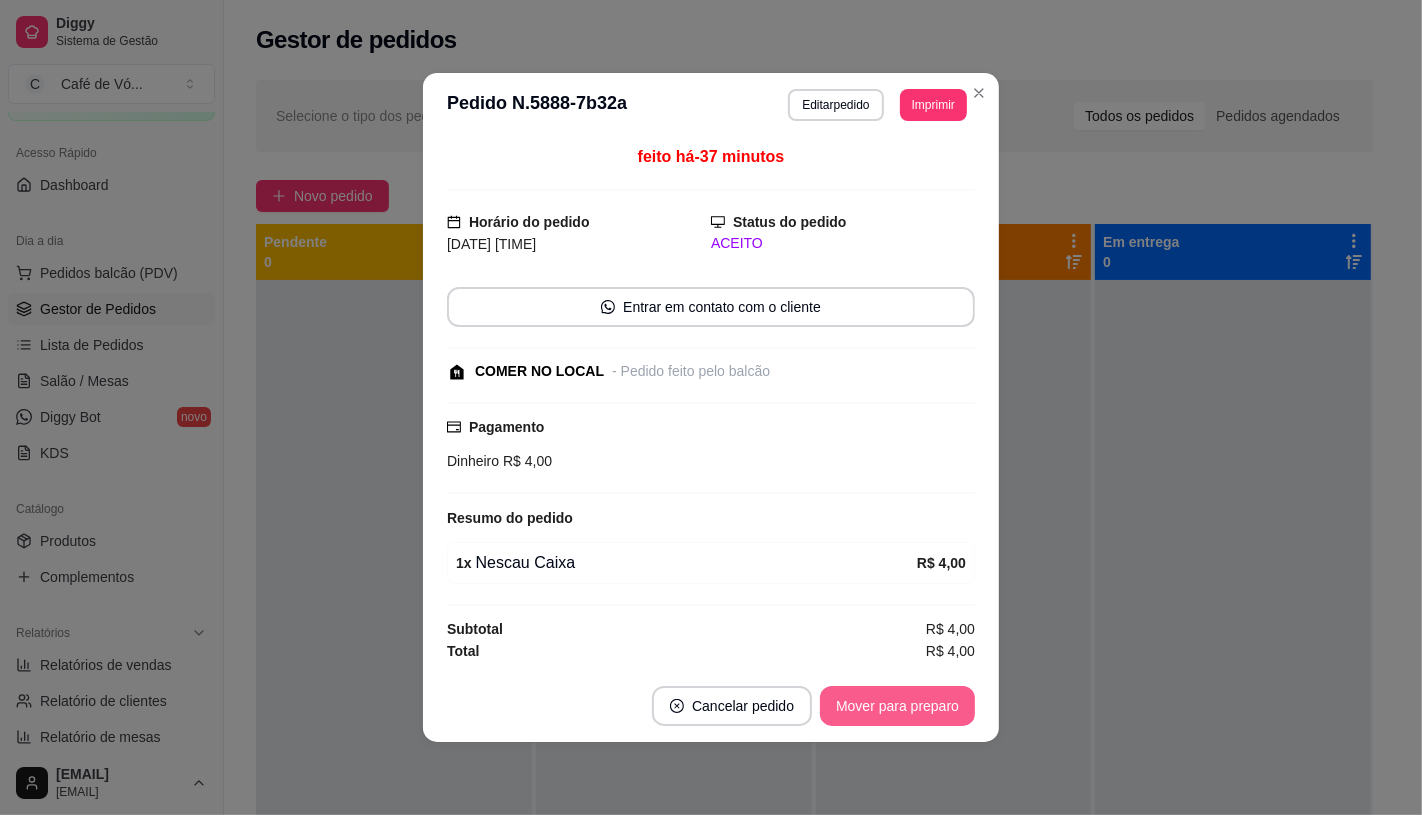 click on "Mover para preparo" at bounding box center [897, 706] 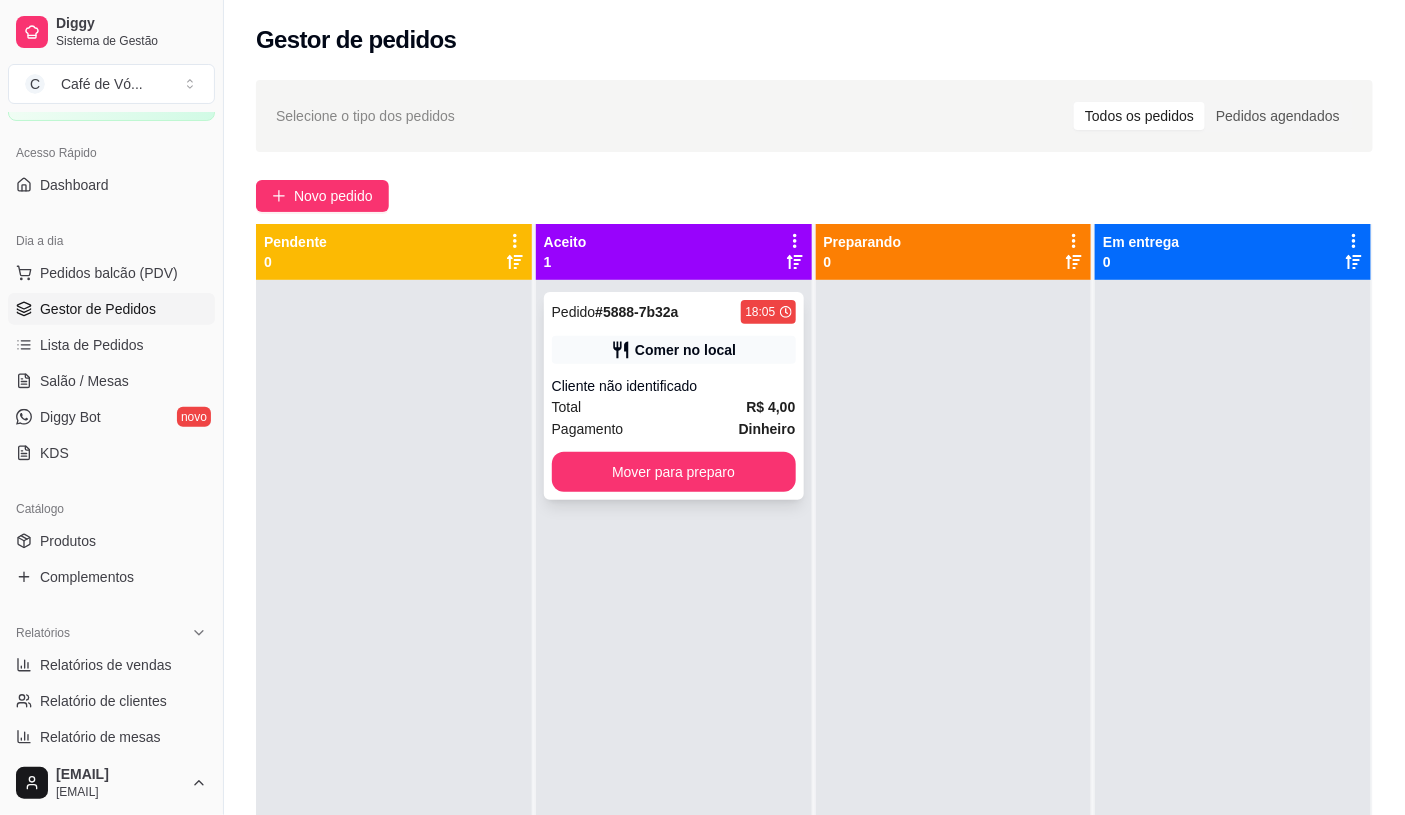 click on "R$ 4,00" at bounding box center (770, 407) 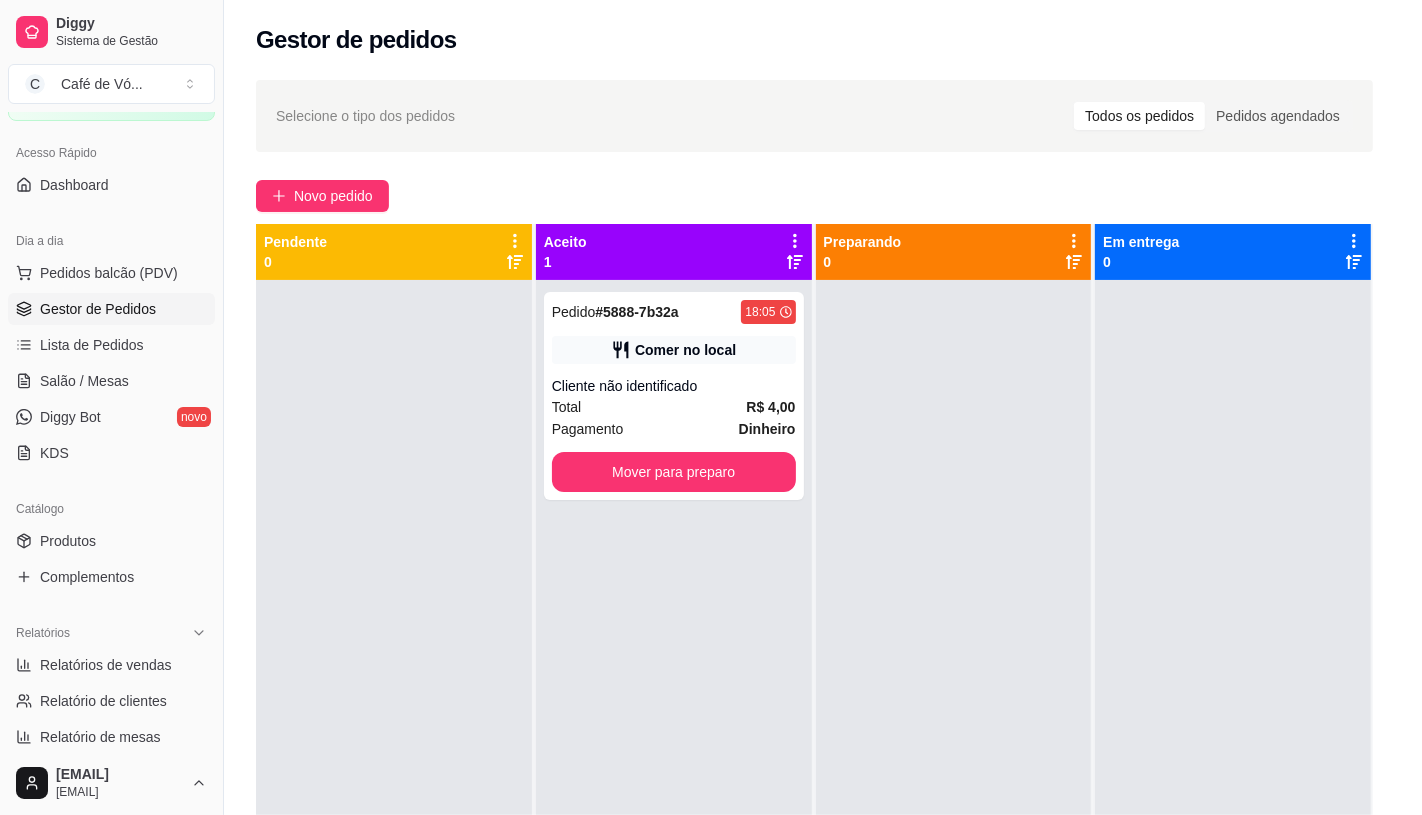 click on "Mover para preparo" at bounding box center (897, 706) 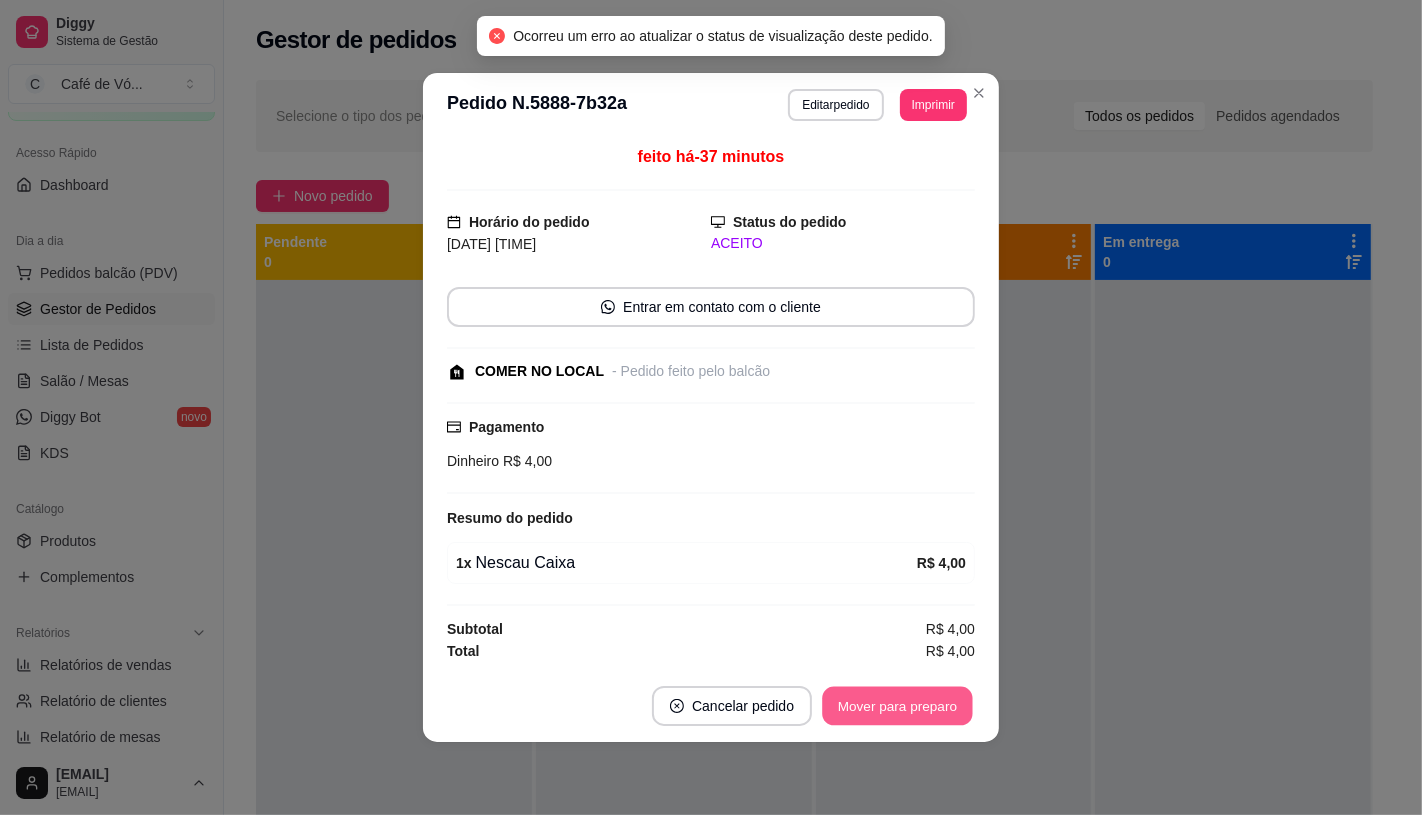 click on "Mover para preparo" at bounding box center (897, 706) 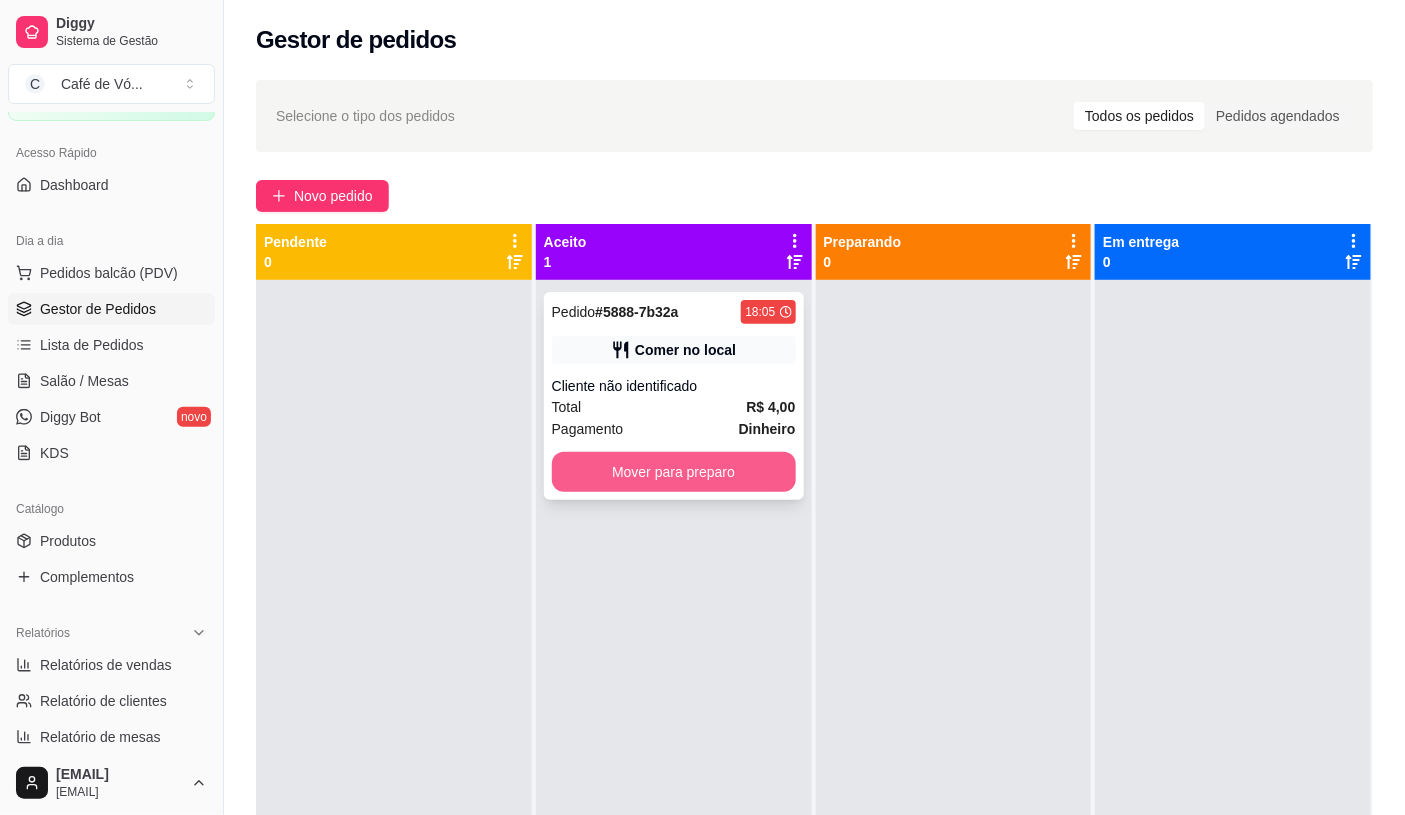 click on "Total R$ 4,00" at bounding box center [674, 407] 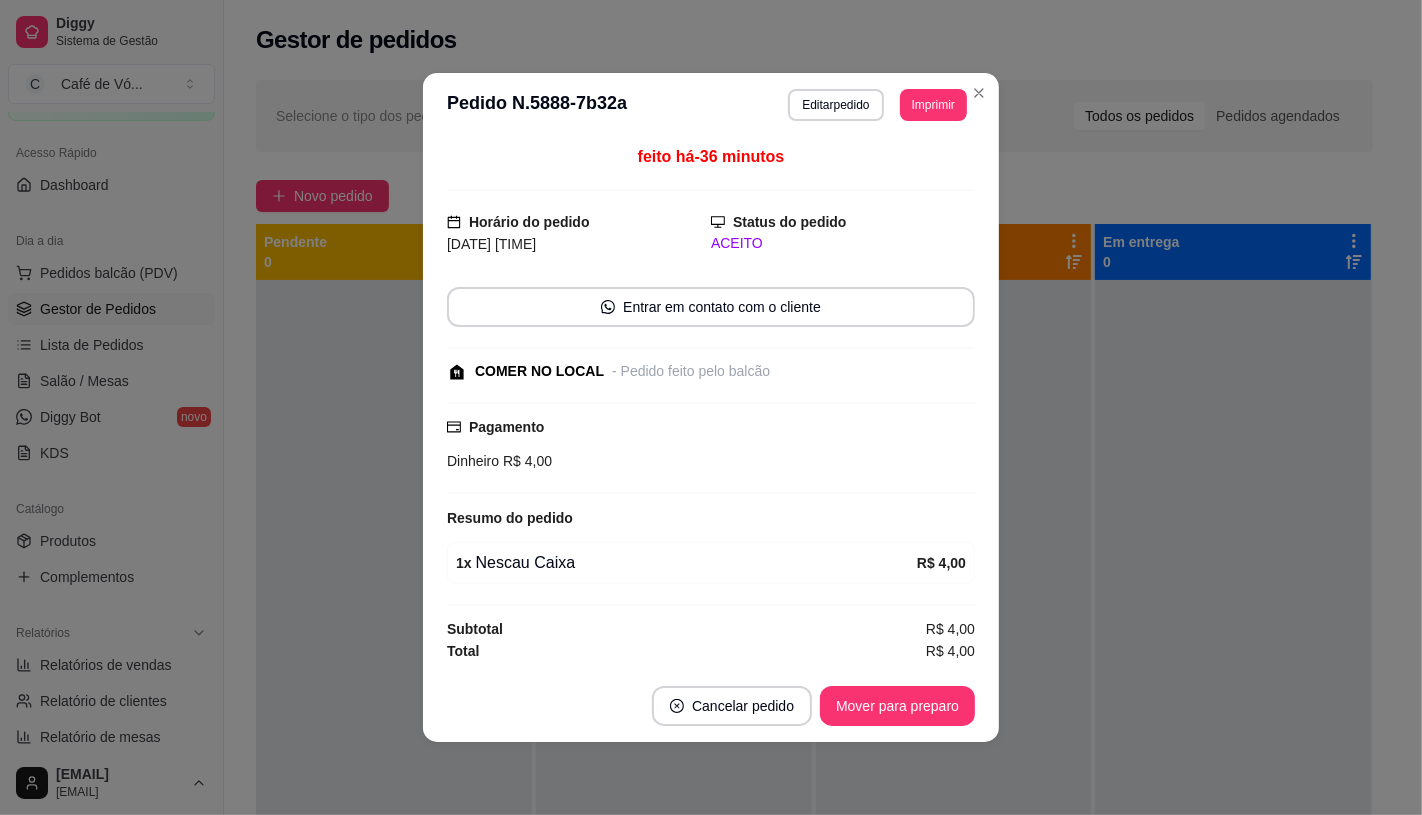 click on "Cancelar pedido Mover para preparo" at bounding box center (711, 706) 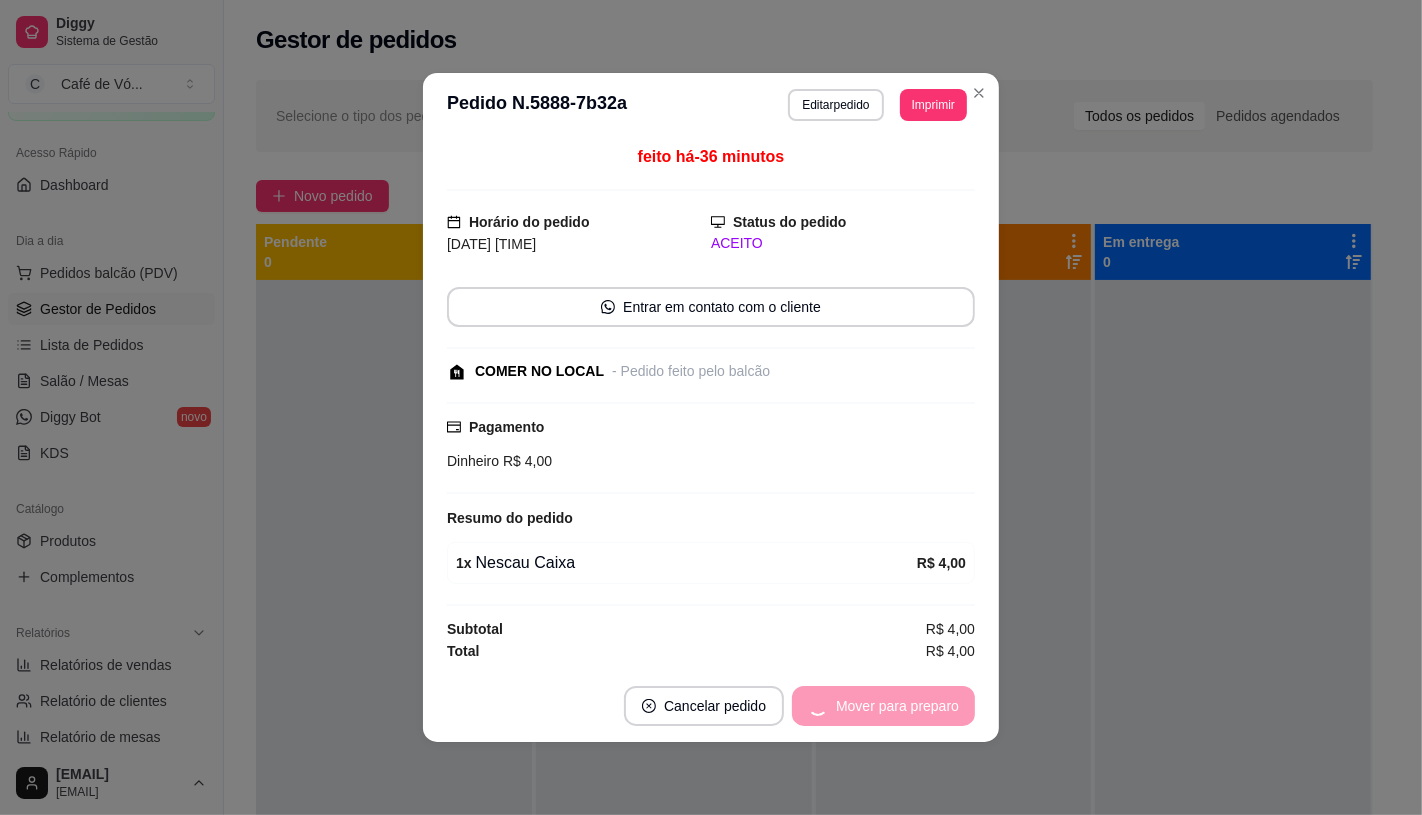 click on "Mover para preparo" at bounding box center [883, 706] 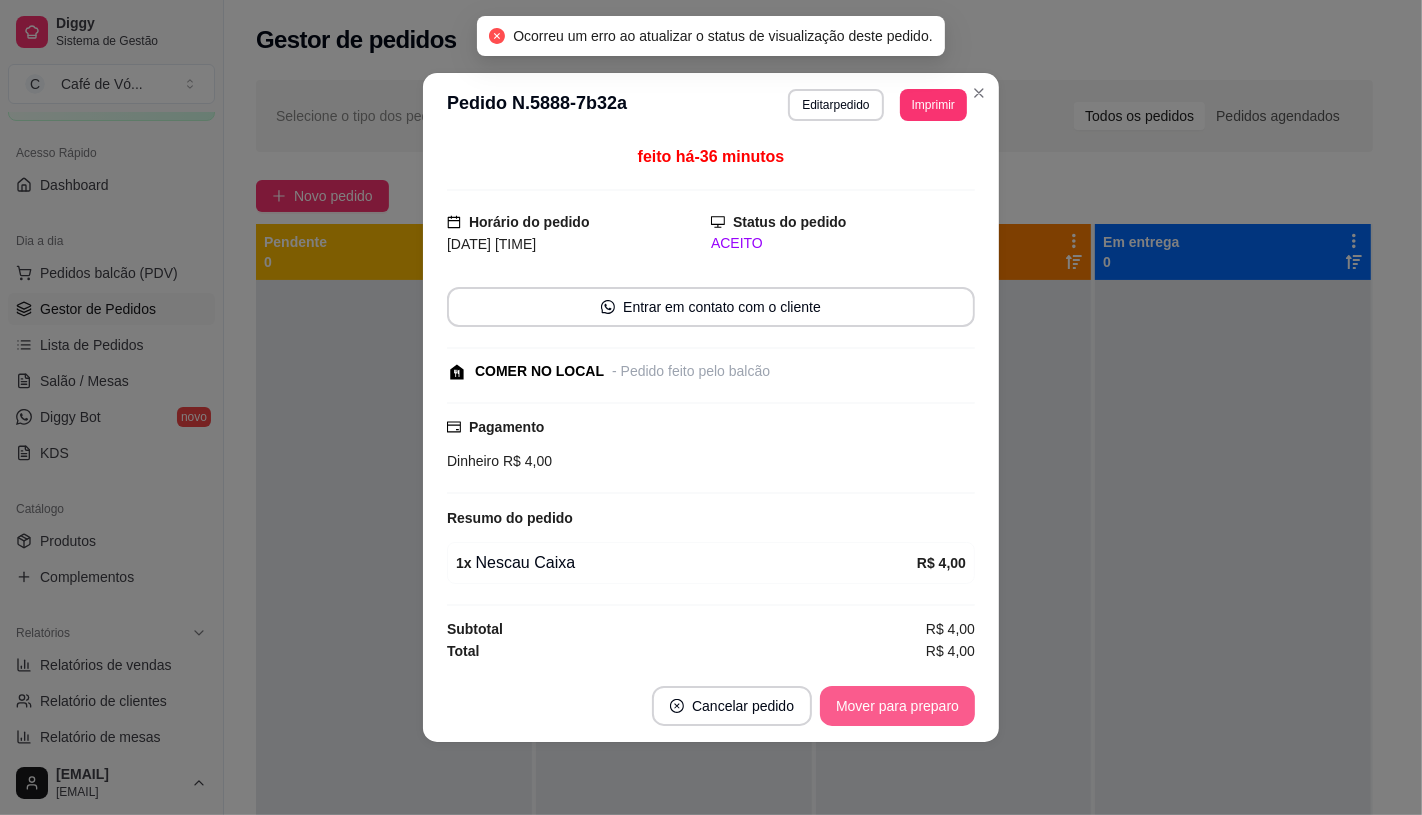 click on "Mover para preparo" at bounding box center [897, 706] 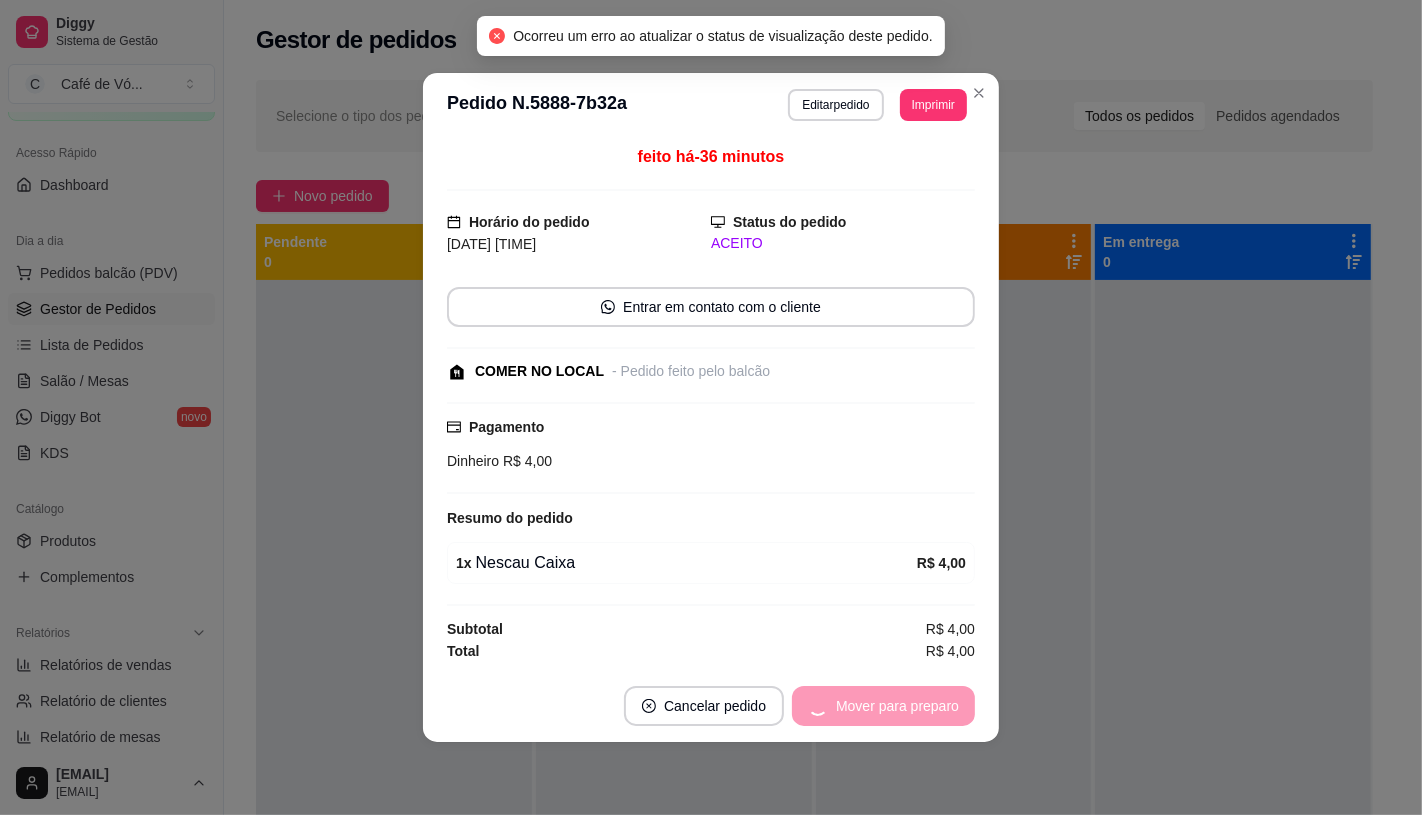 click on "Mover para preparo" at bounding box center (883, 706) 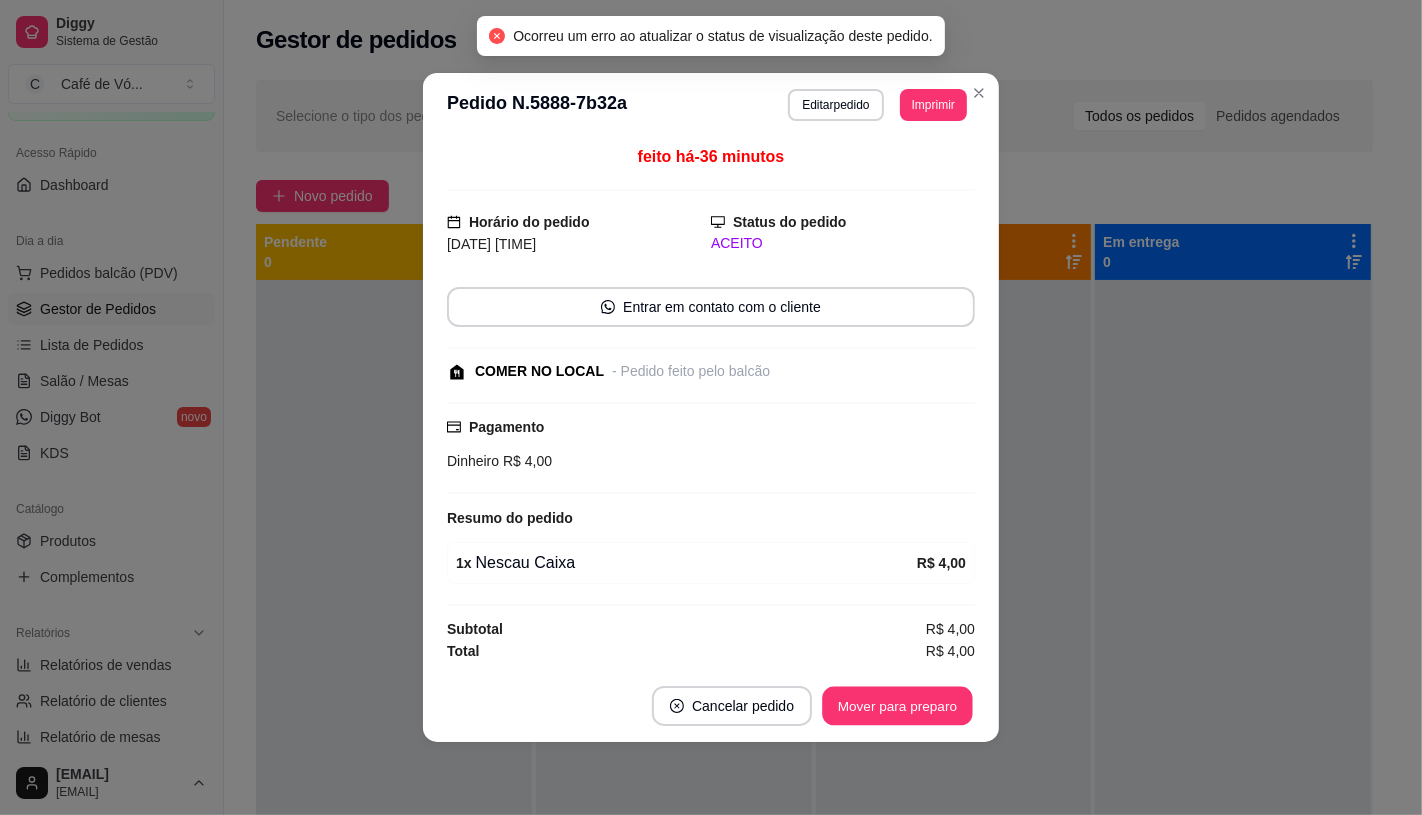 click on "Mover para preparo" at bounding box center [897, 706] 